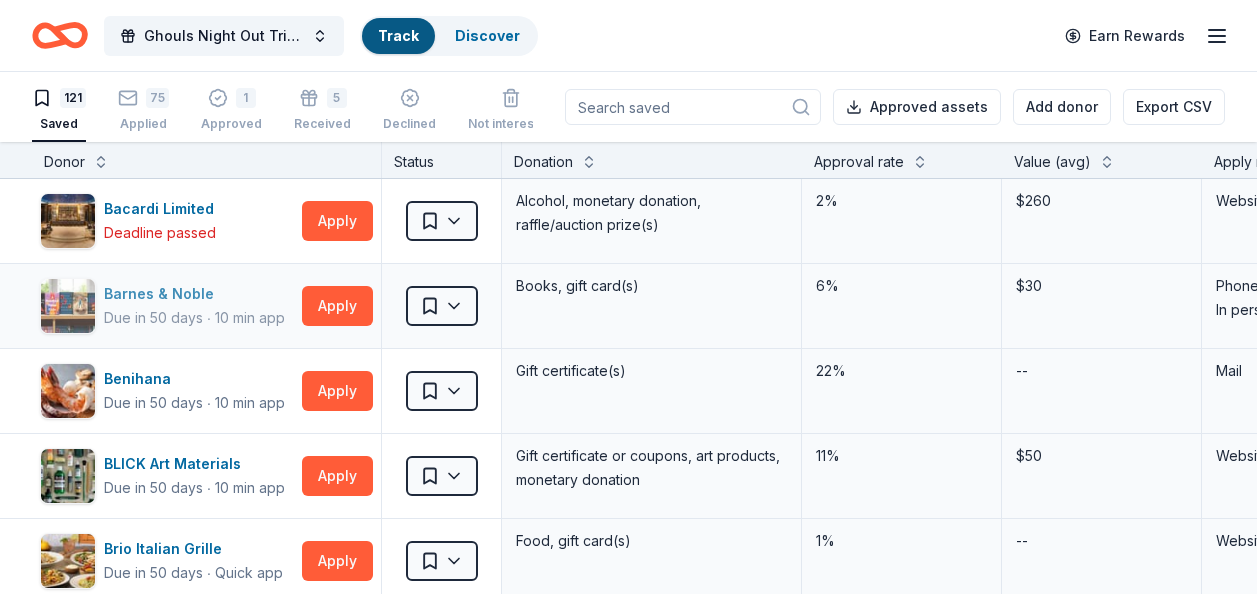 scroll, scrollTop: 0, scrollLeft: 0, axis: both 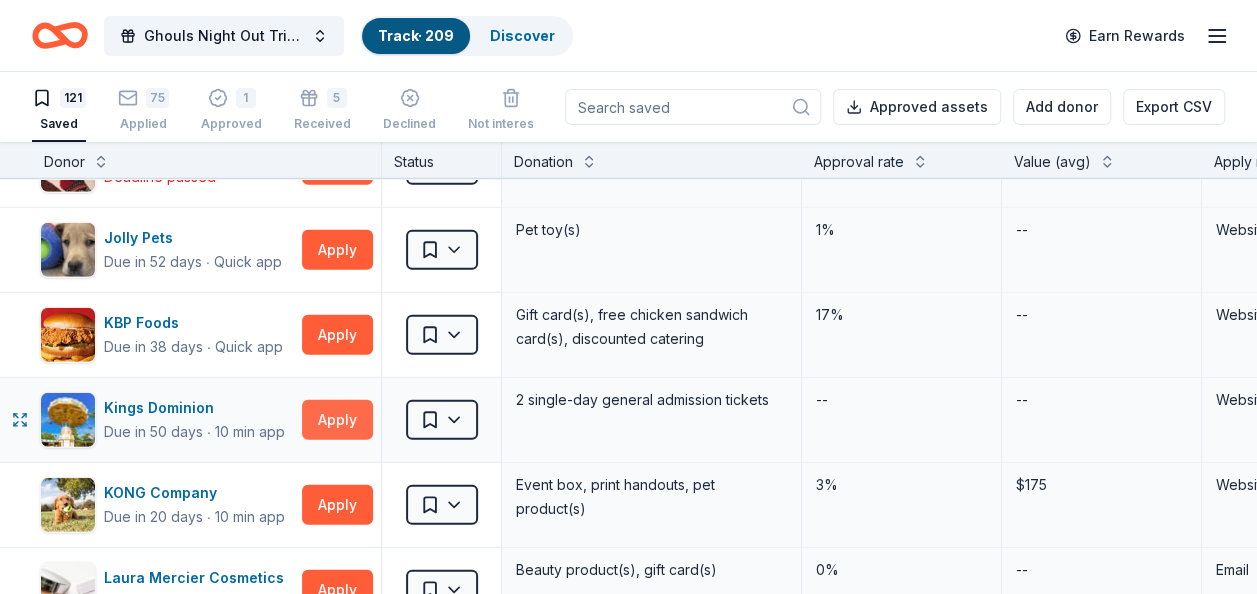 click on "Apply" at bounding box center [337, 420] 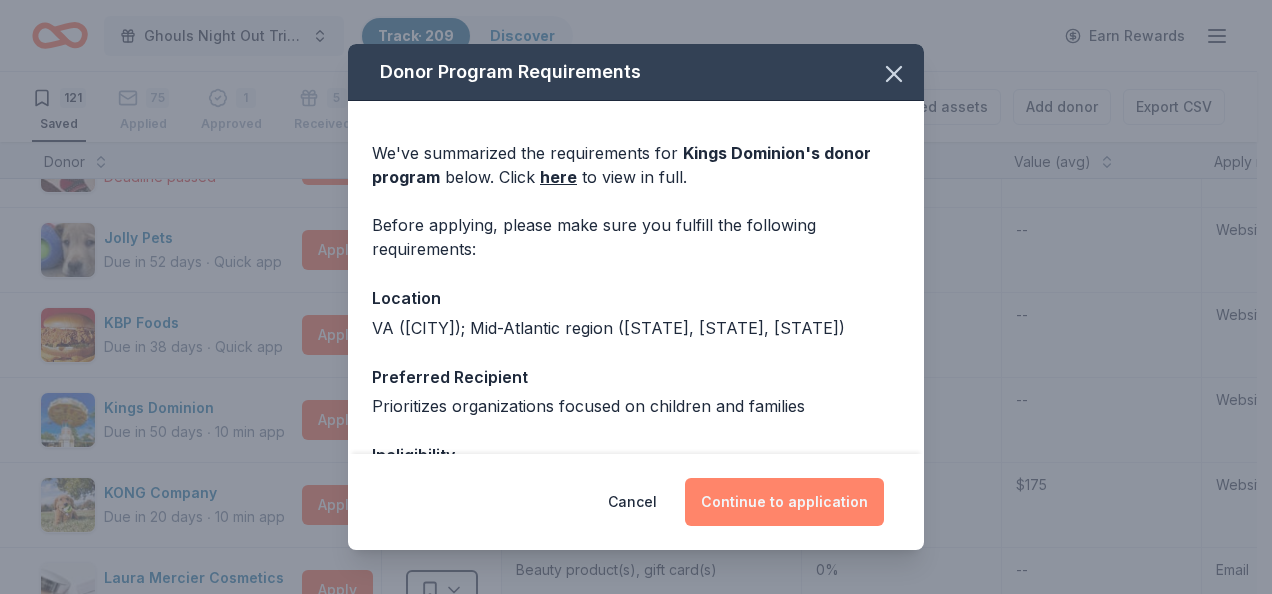 click on "Continue to application" at bounding box center [784, 502] 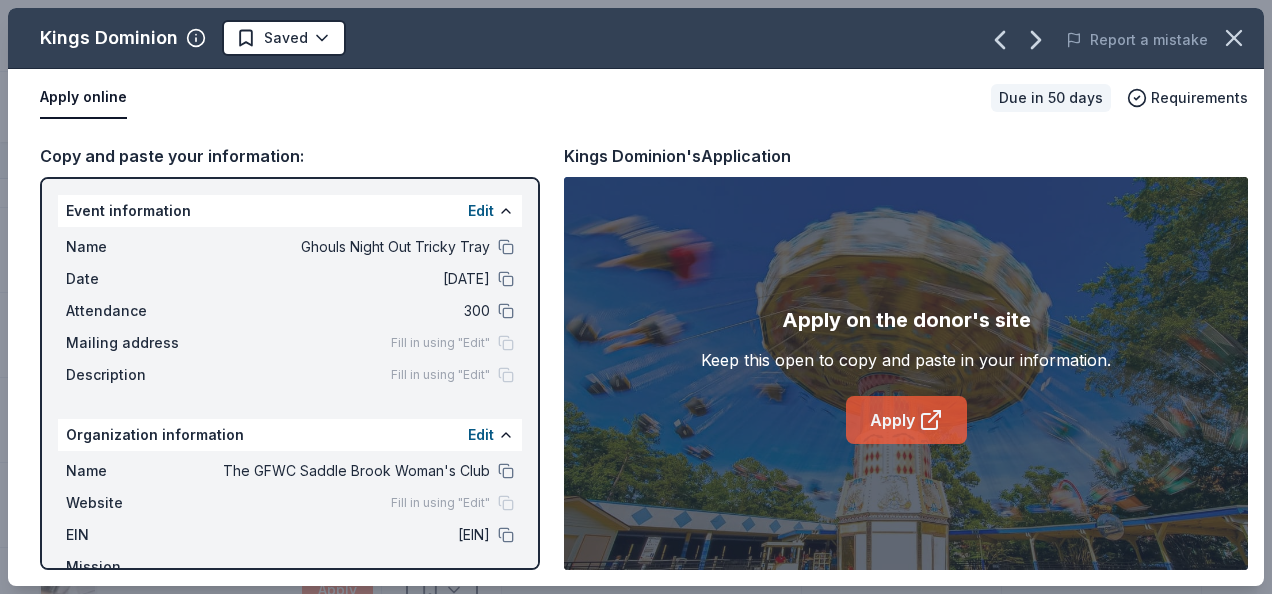 click 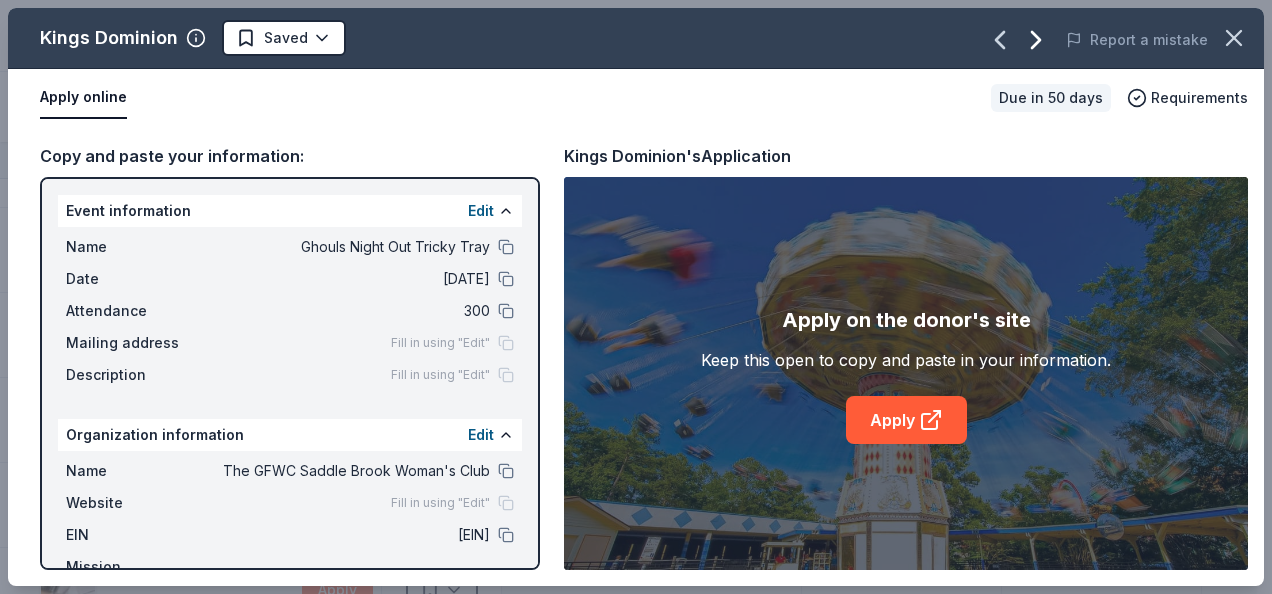 click 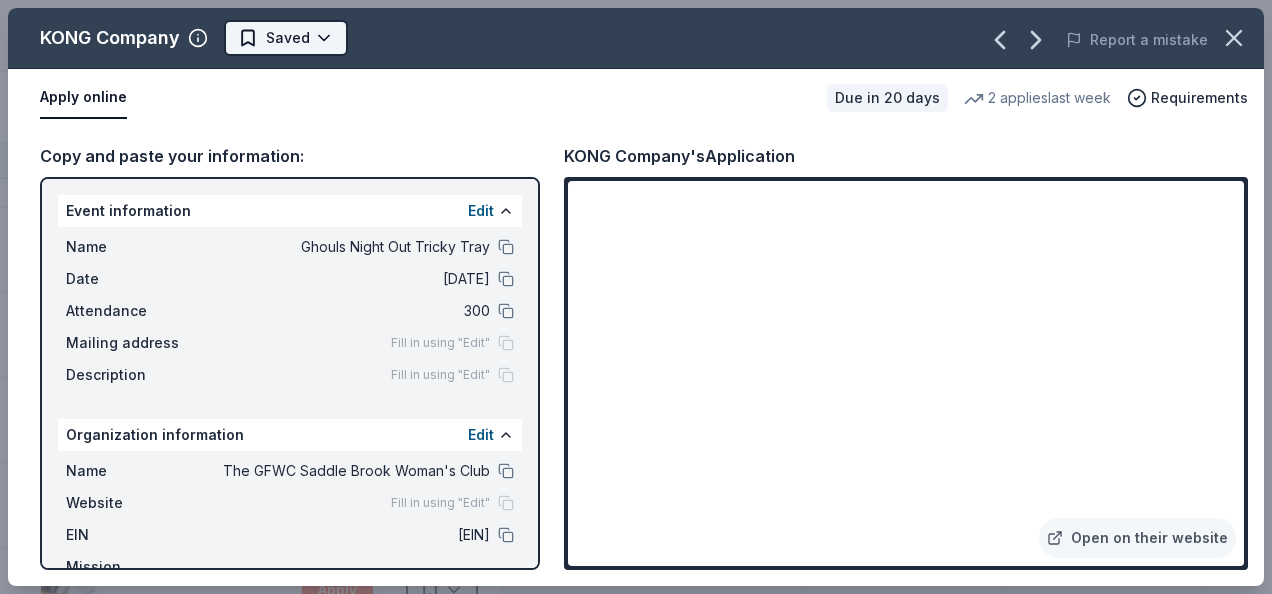 click on "Ghouls Night Out Tricky Tray Track  · 209 Discover Earn Rewards 121 Saved 75 Applied 1 Approved 5 Received Declined Not interested  Approved assets Add donor Export CSV Donor Status Donation Approval rate Value (avg) Apply method Assignee Notes Bacardi Limited Deadline passed Apply Saved Alcohol, monetary donation, raffle/auction prize(s) 2% $260 Website This one is CRAZY - they want a copy of our budgets. I gave up ~[NAME] [LAST] & Noble Due in 50 days ∙ 10 min app Apply Saved Books, gift card(s) 6% $30 Phone In person Benihana Due in 50 days ∙ 10 min app Apply Saved Gift certificate(s) 22% -- Mail BLICK Art Materials Due in 50 days ∙ 10 min app Apply Saved Gift certificate or coupons, art products, monetary donation 11% $50 Website Brio Italian Grille Due in 50 days ∙ Quick app Apply Saved Food, gift card(s) 1% -- Website Callaway Golf Due in 50 days ∙ 10 min app Apply Saved Golf equipment 4% $270 Website CatGenie Due in 50 days ∙ Quick app Apply Saved Product package, coupons 0% -- Website ∙" at bounding box center (636, 297) 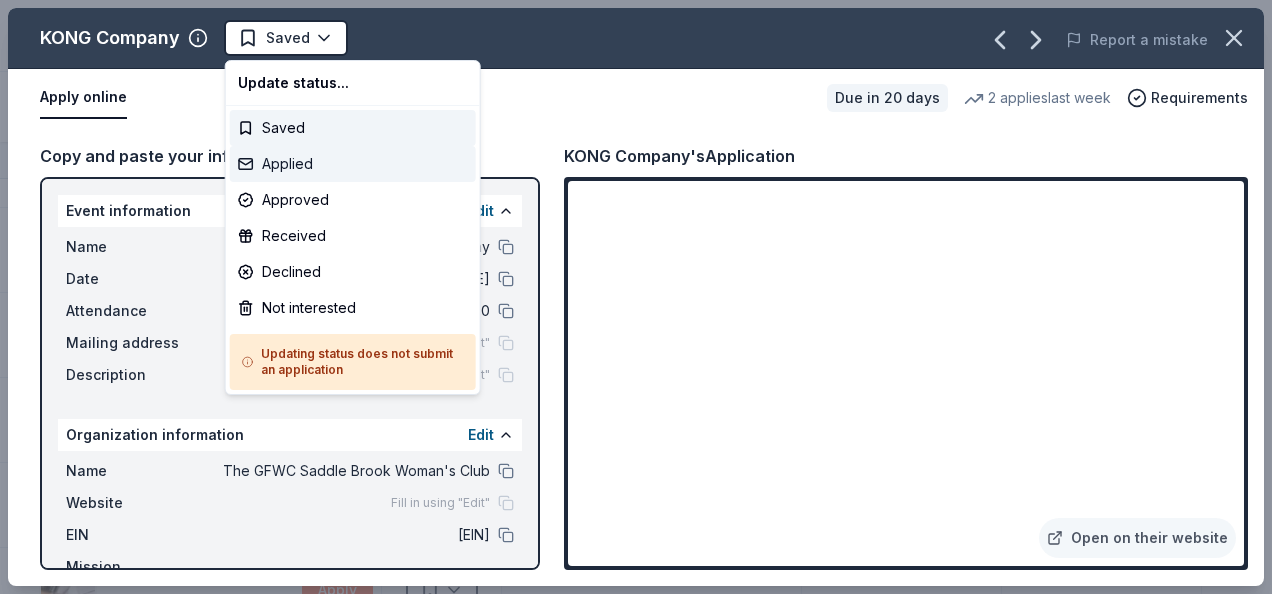 click on "Applied" at bounding box center (353, 164) 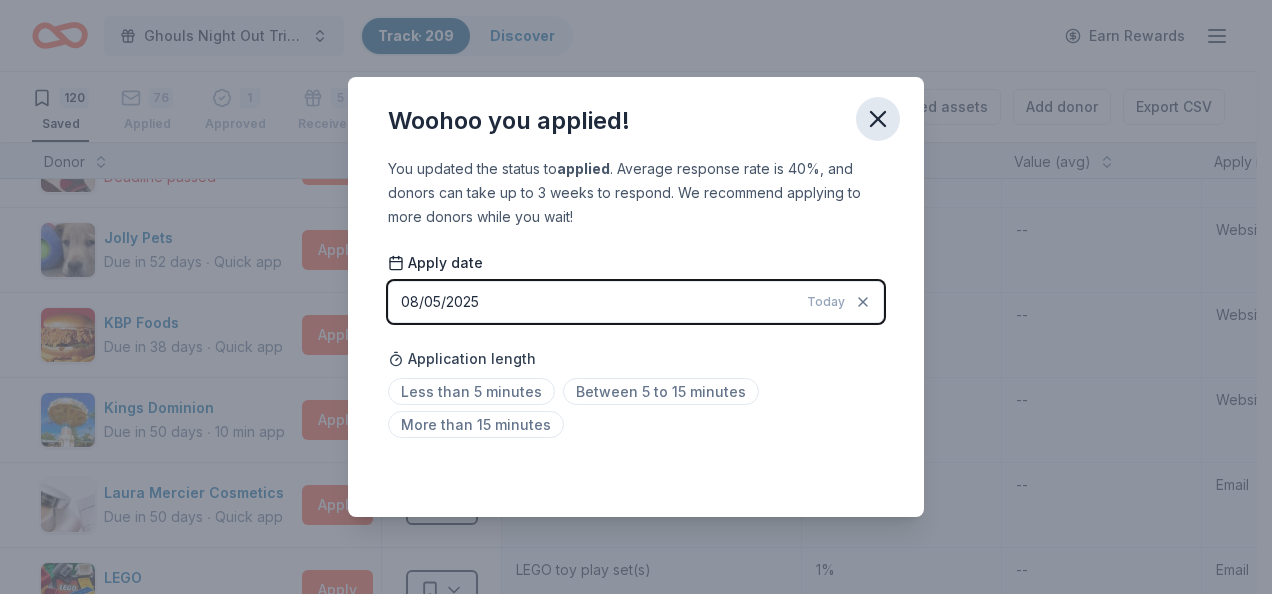 click 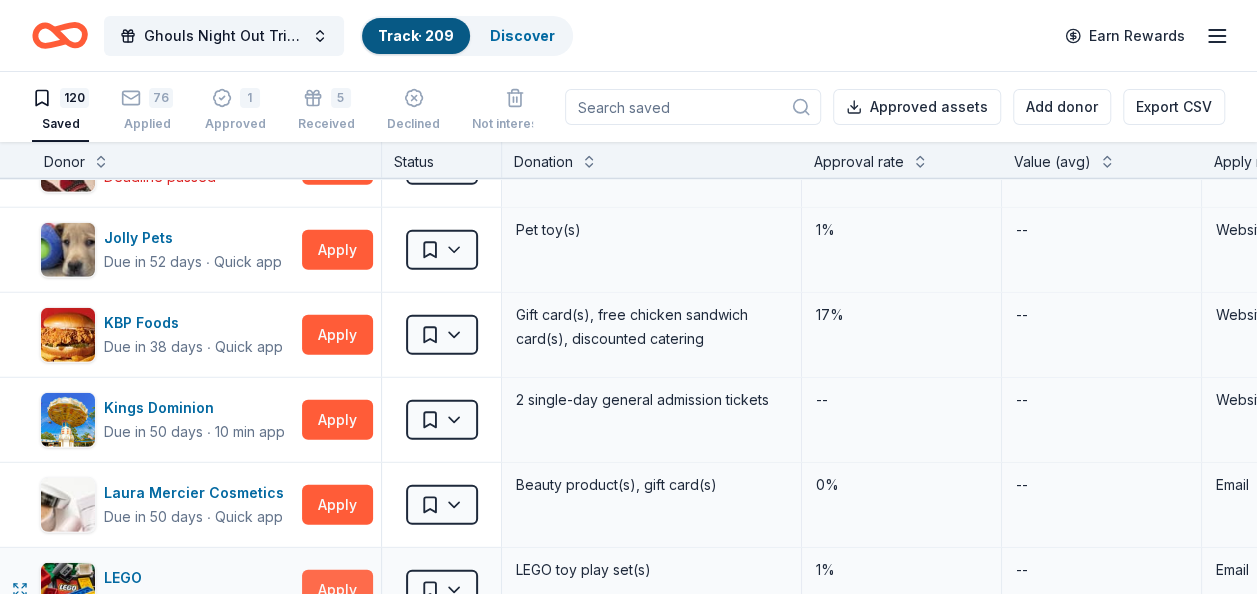 click on "Apply" at bounding box center [337, 590] 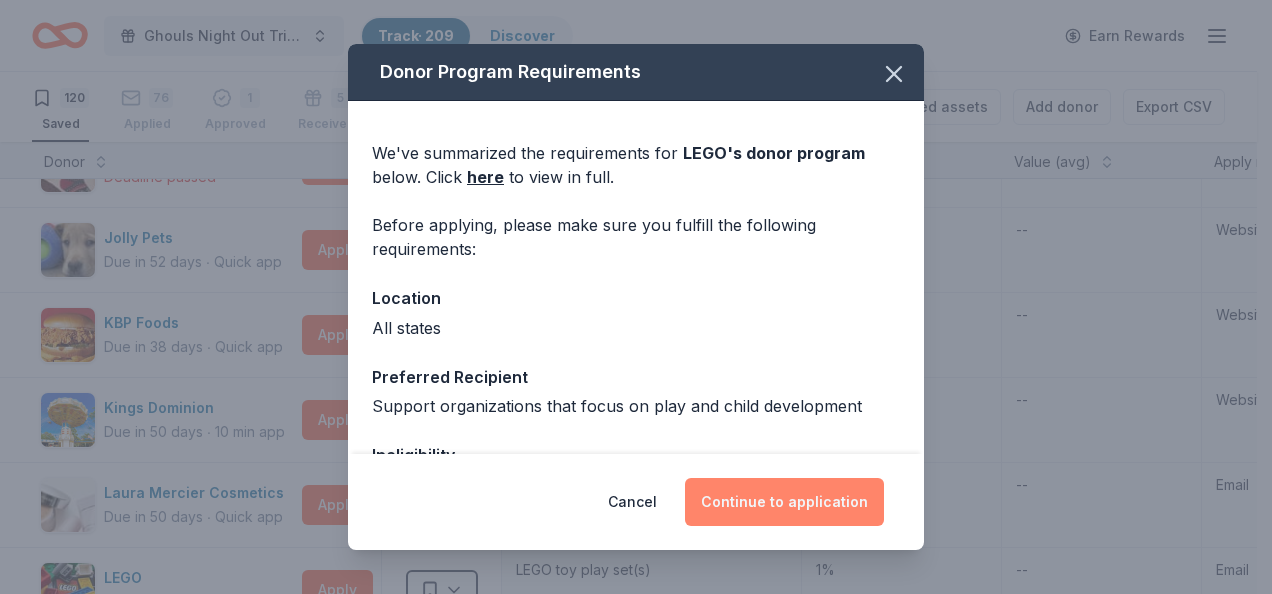 click on "Continue to application" at bounding box center (784, 502) 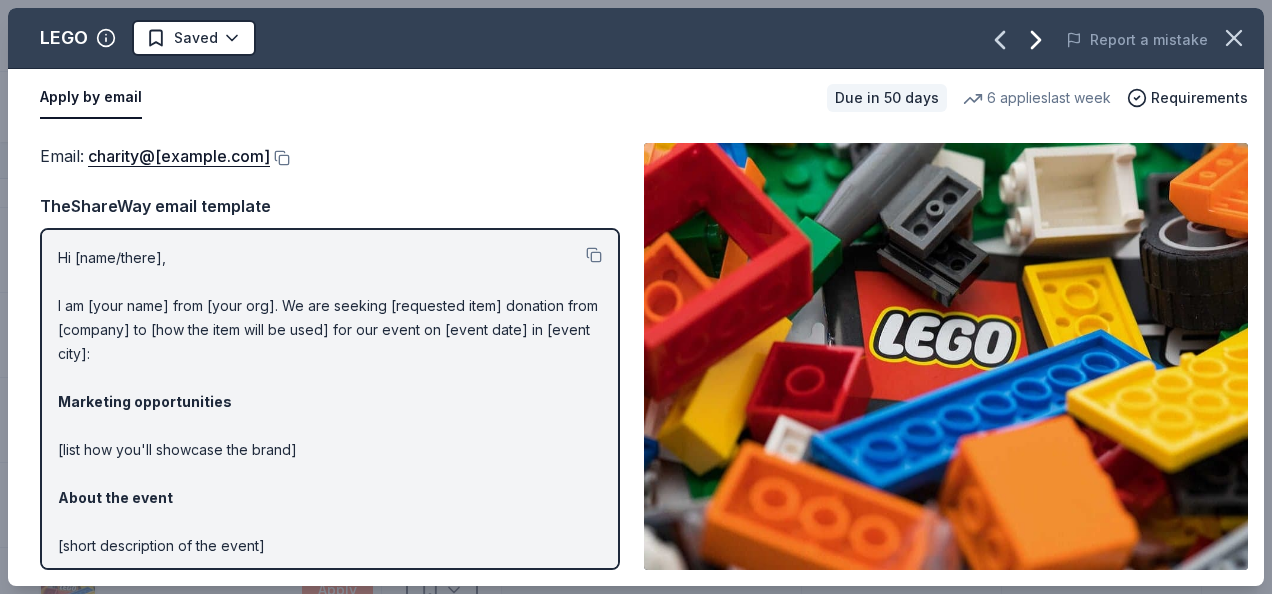 click 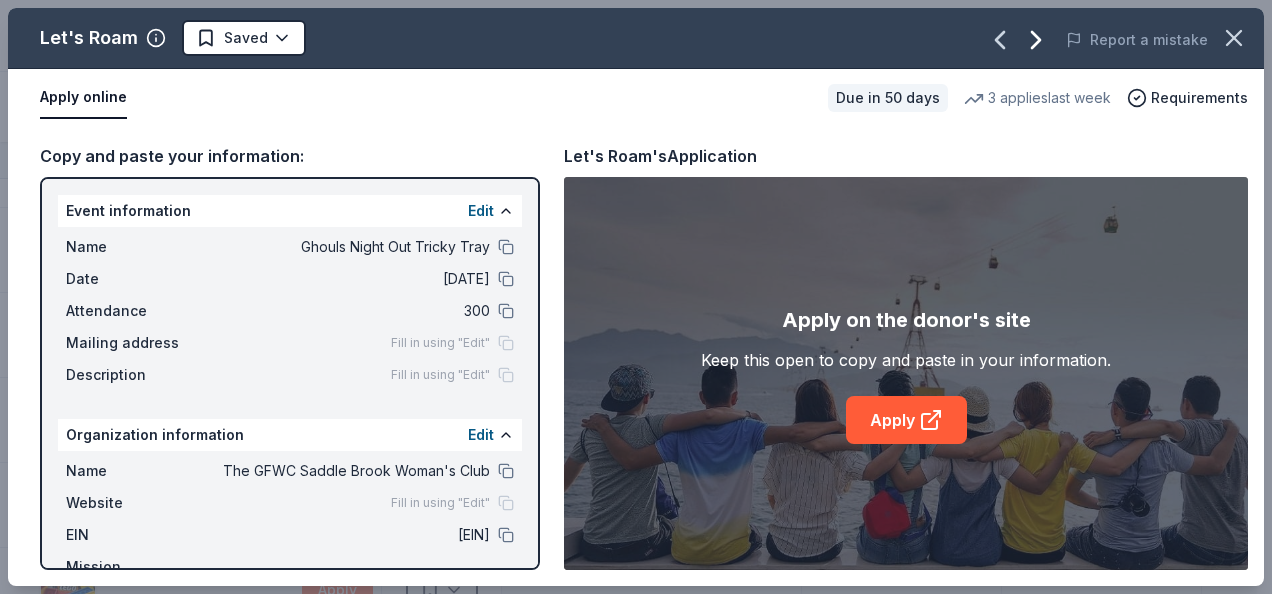 click 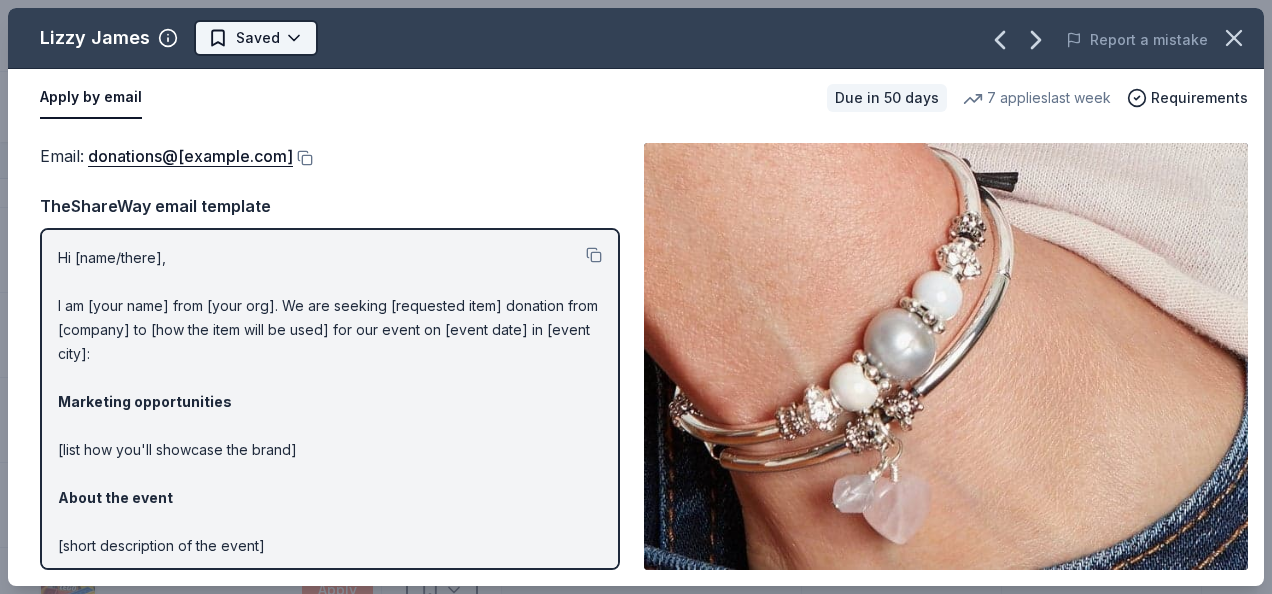 click on "Ghouls Night Out Tricky Tray Track  · 209 Discover Earn Rewards 120 Saved 76 Applied 1 Approved 5 Received Declined Not interested  Approved assets Add donor Export CSV Donor Status Donation Approval rate Value (avg) Apply method Assignee Notes Bacardi Limited Deadline passed Apply Saved Alcohol, monetary donation, raffle/auction prize(s) 2% $260 Website This one is CRAZY - they want a copy of our budgets. I gave up ~[NAME] [LAST] & Noble Due in 50 days ∙ 10 min app Apply Saved Books, gift card(s) 6% $30 Phone In person Benihana Due in 50 days ∙ 10 min app Apply Saved Gift certificate(s) 22% -- Mail BLICK Art Materials Due in 50 days ∙ 10 min app Apply Saved Gift certificate or coupons, art products, monetary donation 11% $50 Website Brio Italian Grille Due in 50 days ∙ Quick app Apply Saved Food, gift card(s) 1% -- Website Callaway Golf Due in 50 days ∙ 10 min app Apply Saved Golf equipment 4% $270 Website CatGenie Due in 50 days ∙ Quick app Apply Saved Product package, coupons 0% -- Website ∙" at bounding box center (636, 297) 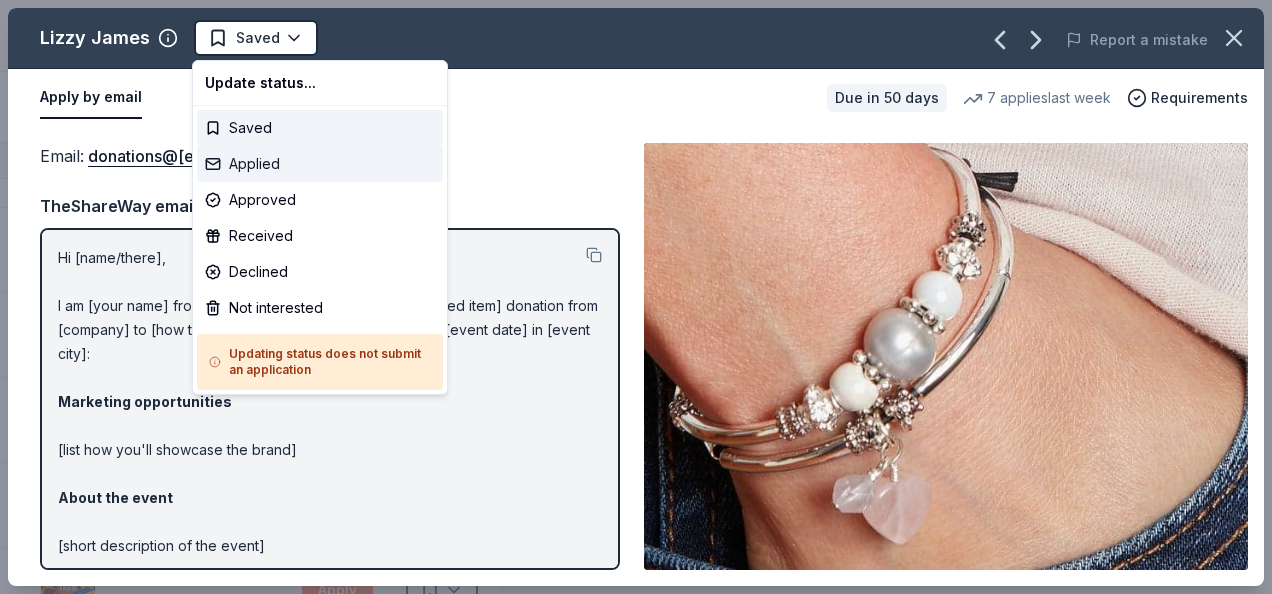 click on "Applied" at bounding box center [320, 164] 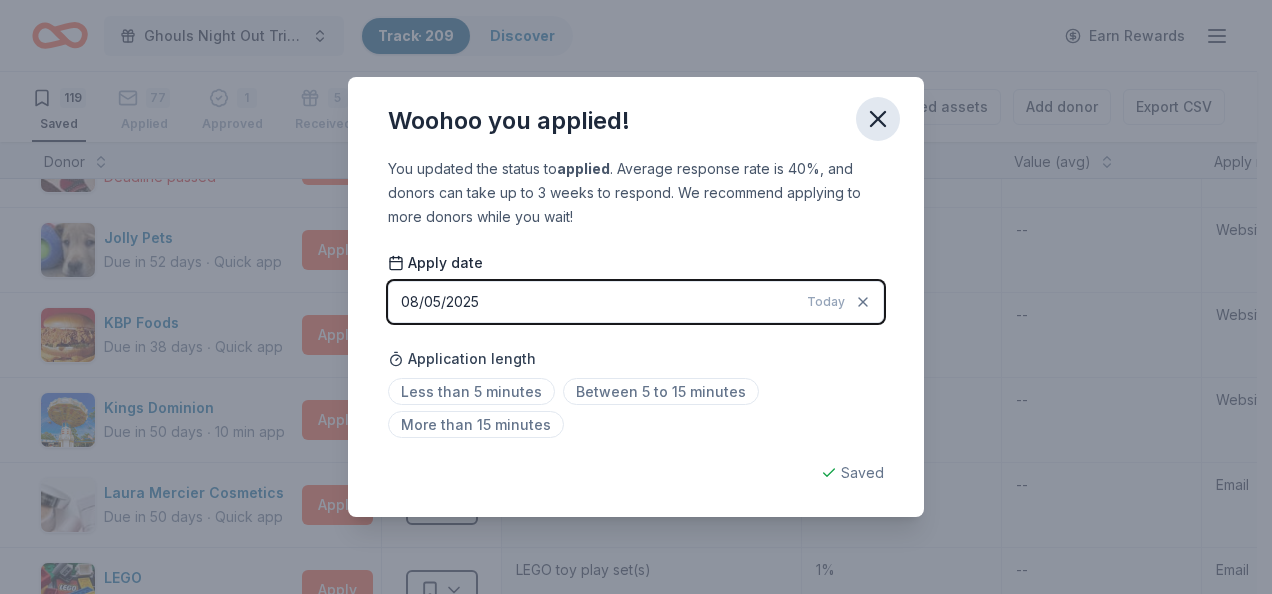 click 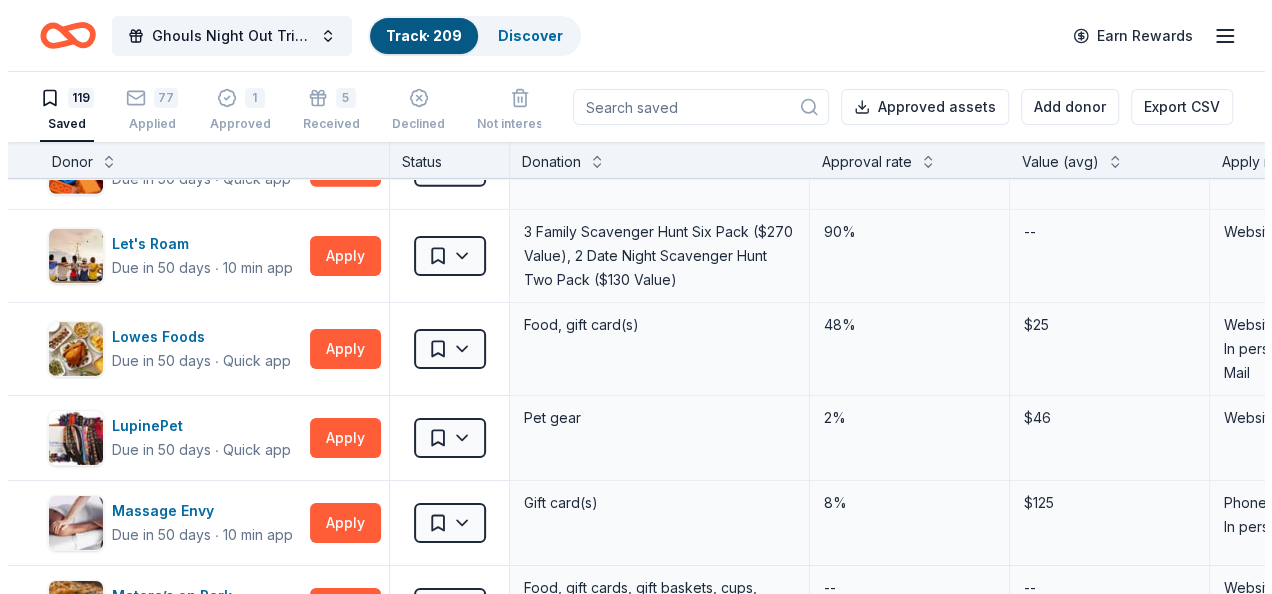 scroll, scrollTop: 3224, scrollLeft: 0, axis: vertical 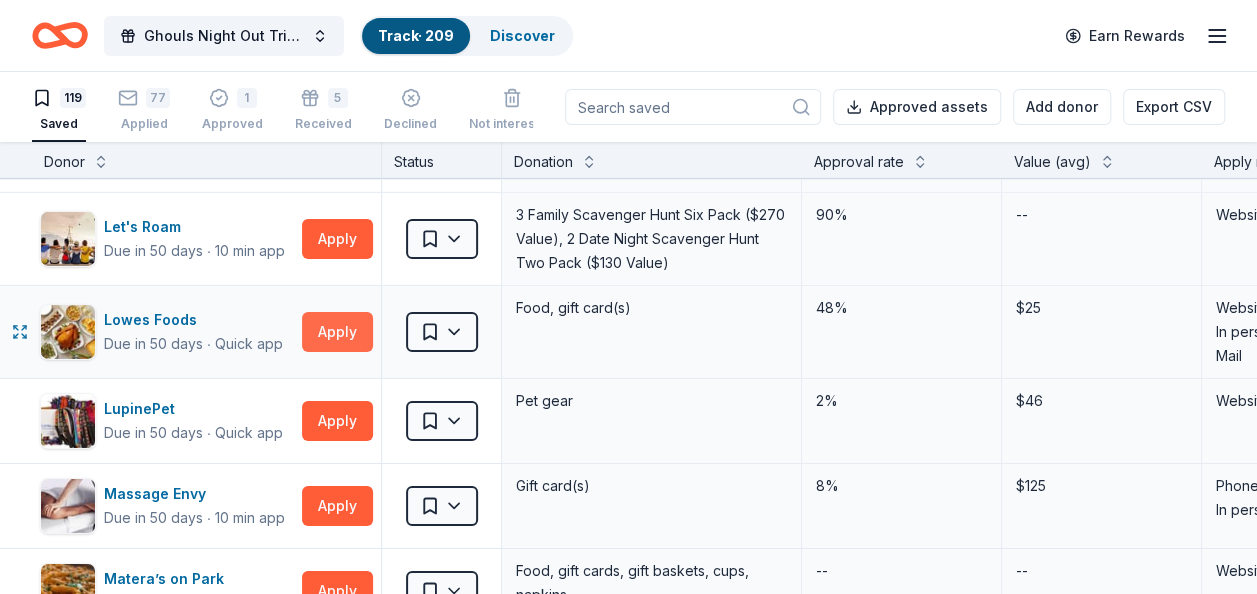 click on "Apply" at bounding box center (337, 332) 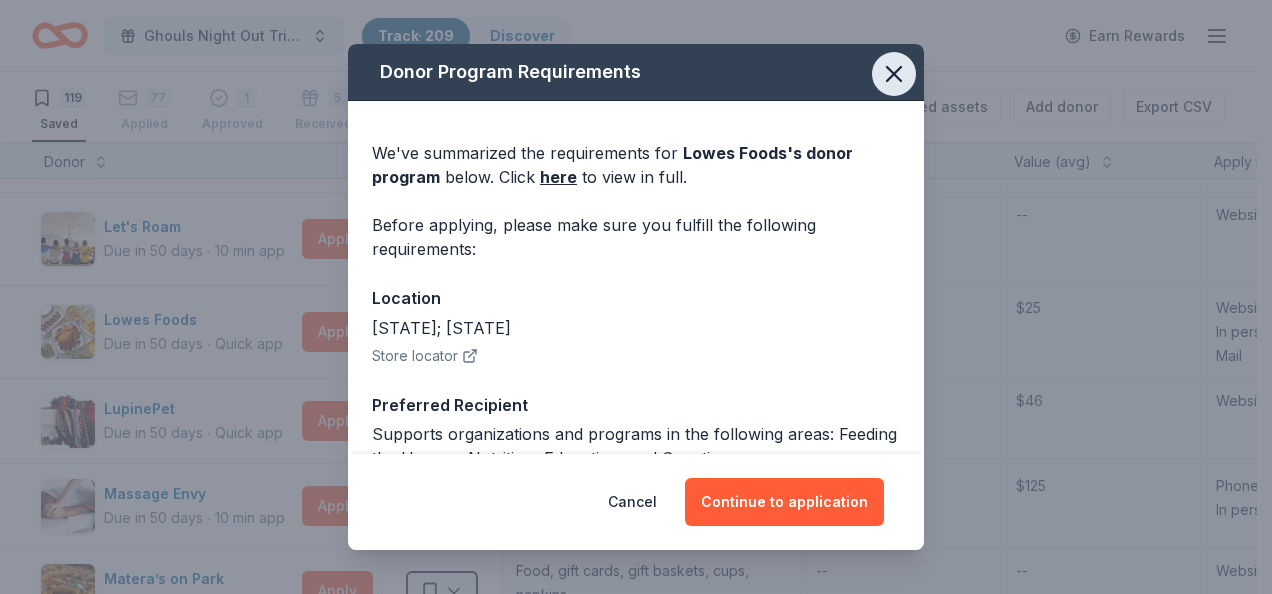 click 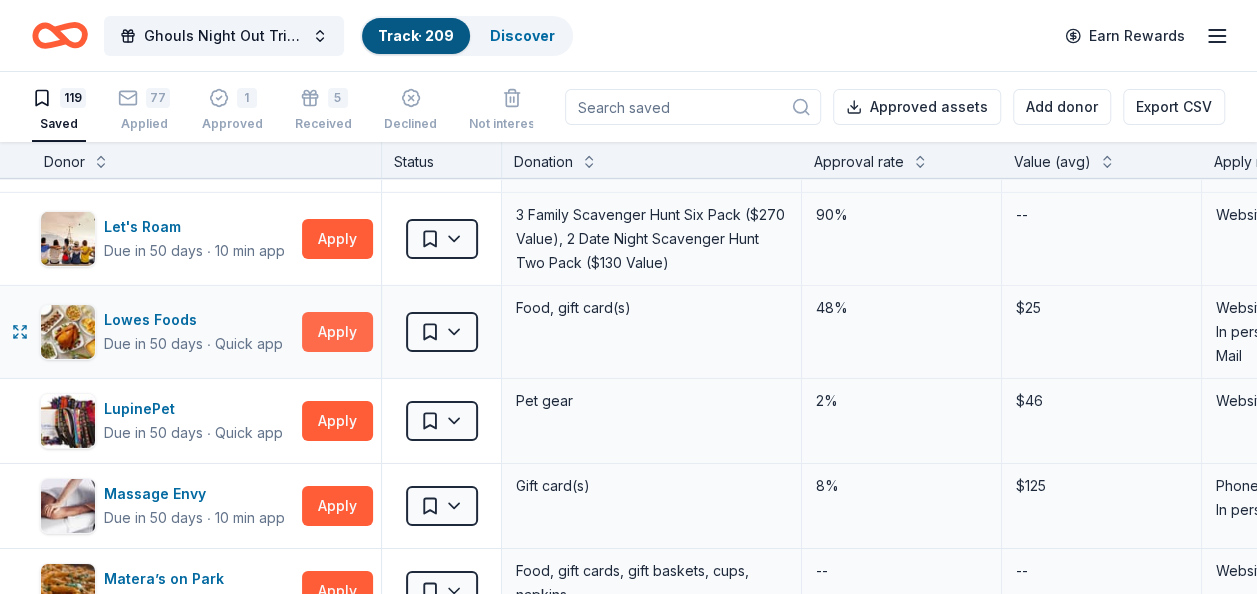 click on "Apply" at bounding box center (337, 332) 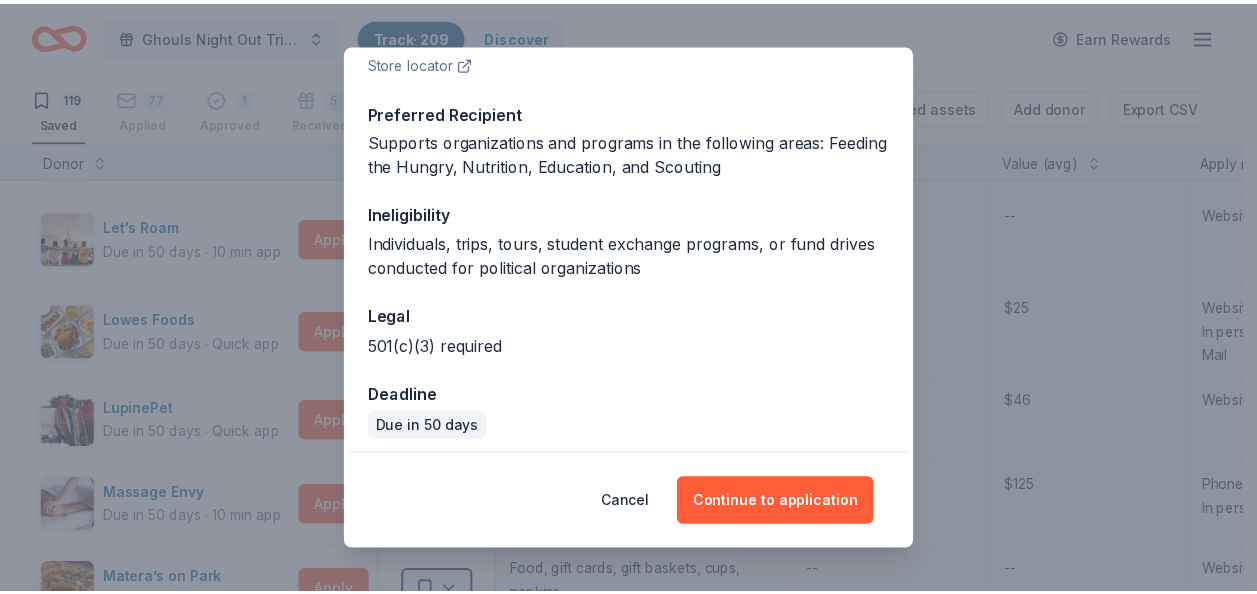 scroll, scrollTop: 302, scrollLeft: 0, axis: vertical 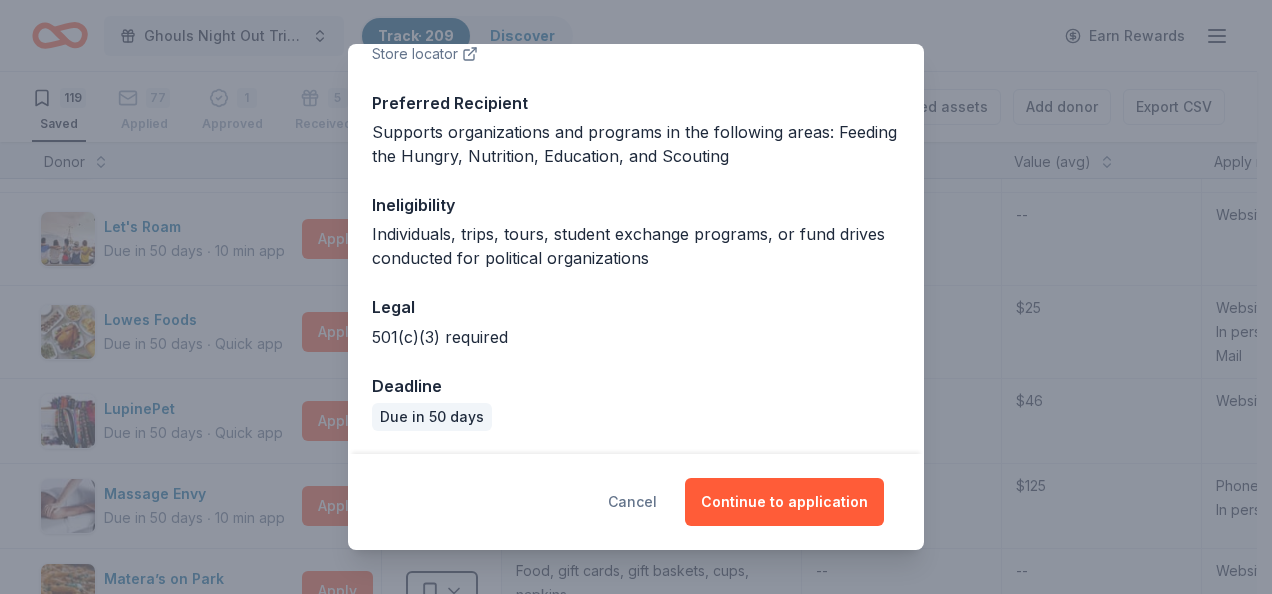 click on "Cancel" at bounding box center [632, 502] 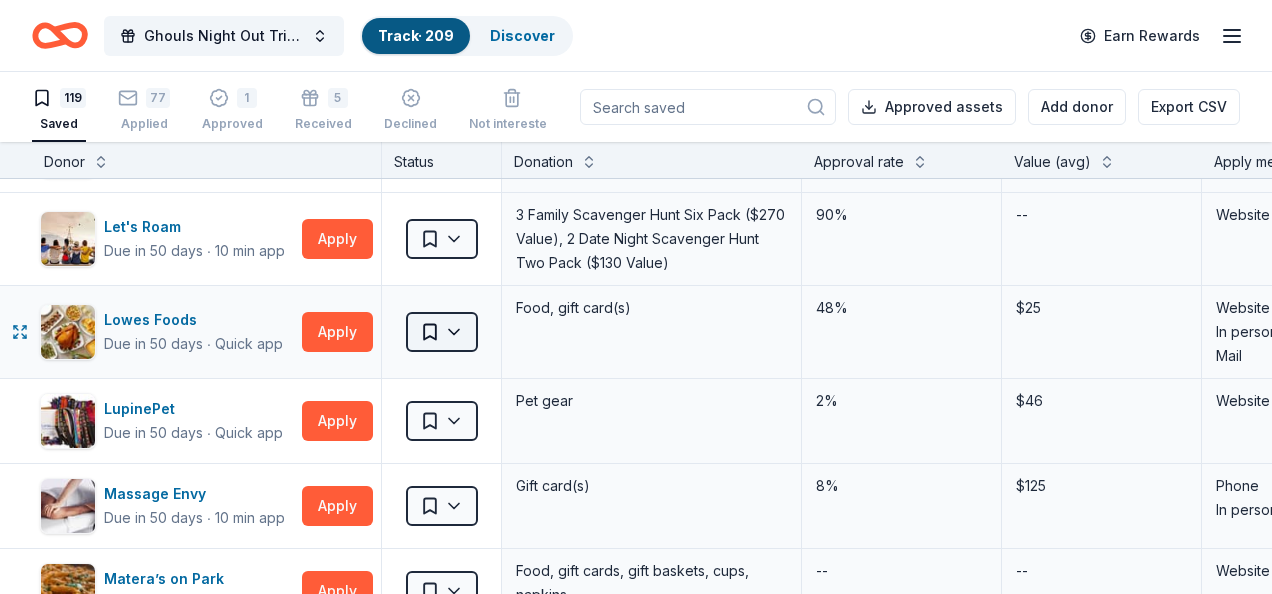 click on "Ghouls Night Out Tricky Tray Track  · 209 Discover Earn Rewards 119 Saved 77 Applied 1 Approved 5 Received Declined Not interested  Approved assets Add donor Export CSV Donor Status Donation Approval rate Value (avg) Apply method Assignee Notes Bacardi Limited Deadline passed Apply Saved Alcohol, monetary donation, raffle/auction prize(s) 2% $260 Website This one is CRAZY - they want a copy of our budgets. I gave up ~[NAME] [LAST] & Noble Due in 50 days ∙ 10 min app Apply Saved Books, gift card(s) 6% $30 Phone In person Benihana Due in 50 days ∙ 10 min app Apply Saved Gift certificate(s) 22% -- Mail BLICK Art Materials Due in 50 days ∙ 10 min app Apply Saved Gift certificate or coupons, art products, monetary donation 11% $50 Website Brio Italian Grille Due in 50 days ∙ Quick app Apply Saved Food, gift card(s) 1% -- Website Callaway Golf Due in 50 days ∙ 10 min app Apply Saved Golf equipment 4% $270 Website CatGenie Due in 50 days ∙ Quick app Apply Saved Product package, coupons 0% -- Website ∙" at bounding box center [636, 297] 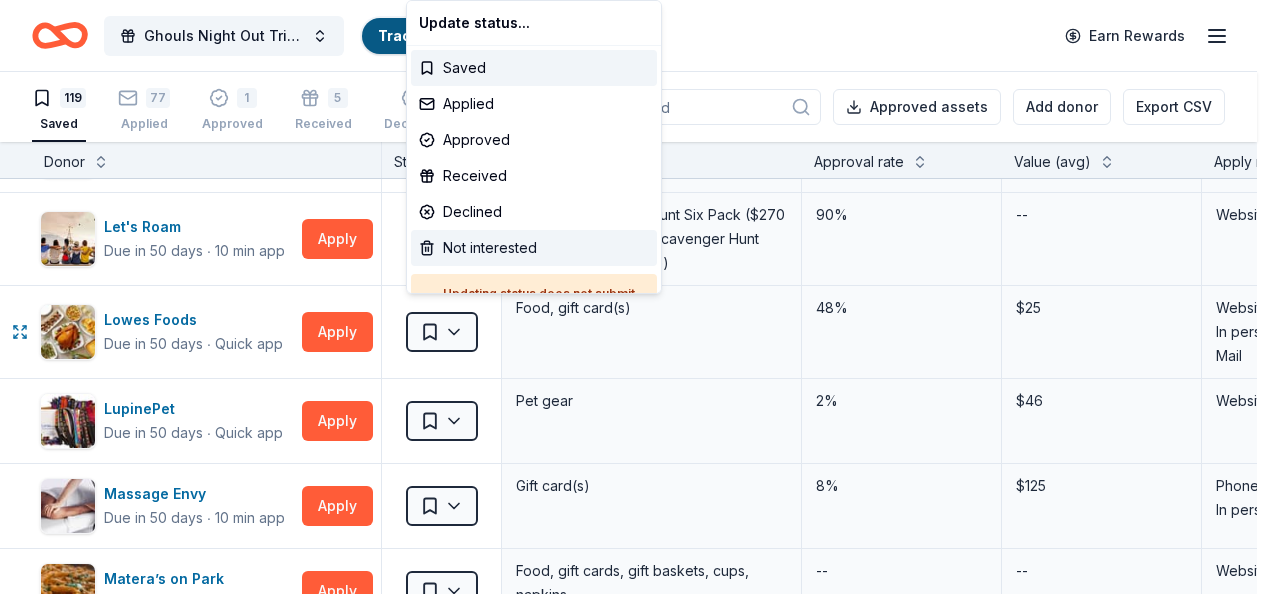 click on "Not interested" at bounding box center [534, 248] 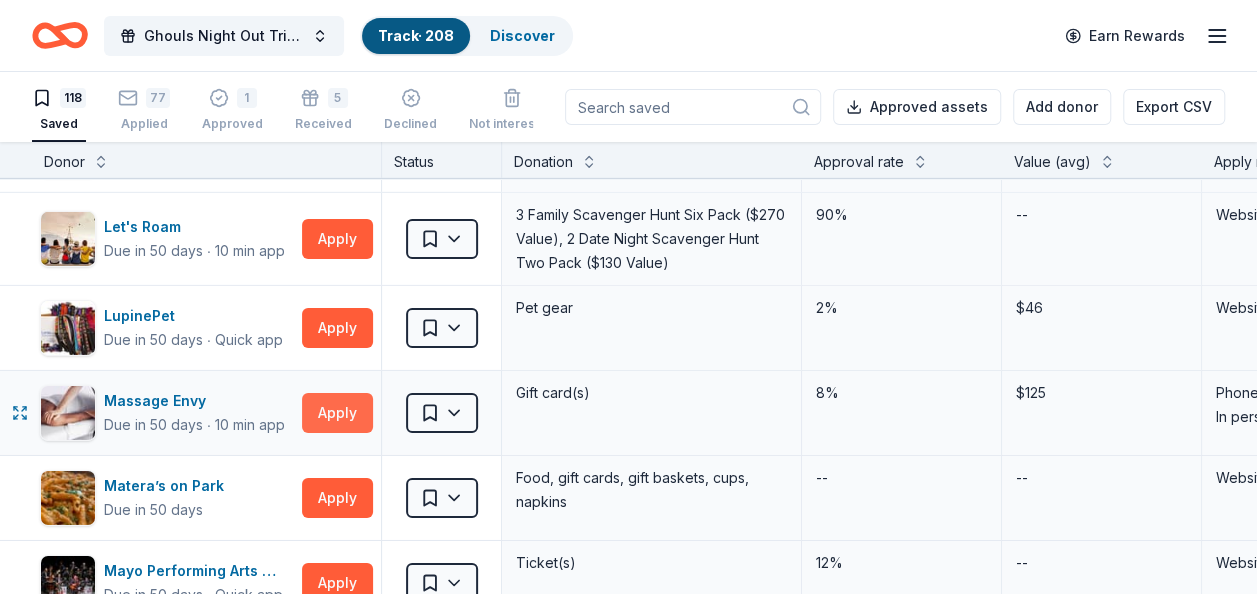 click on "Apply" at bounding box center [337, 413] 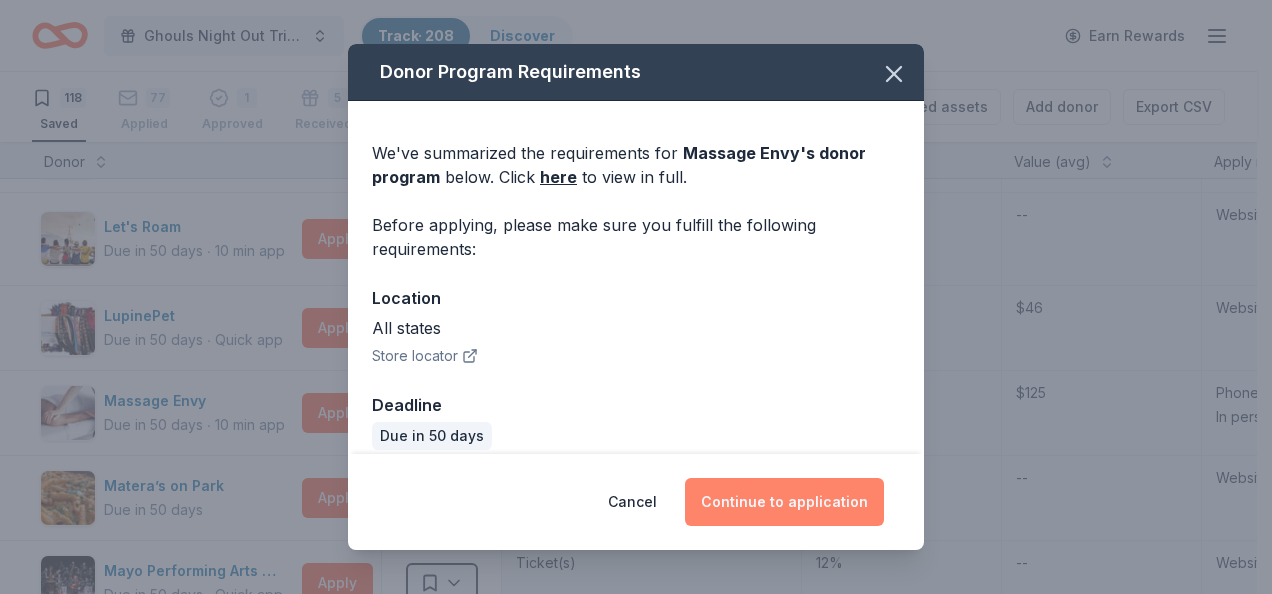 click on "Continue to application" at bounding box center (784, 502) 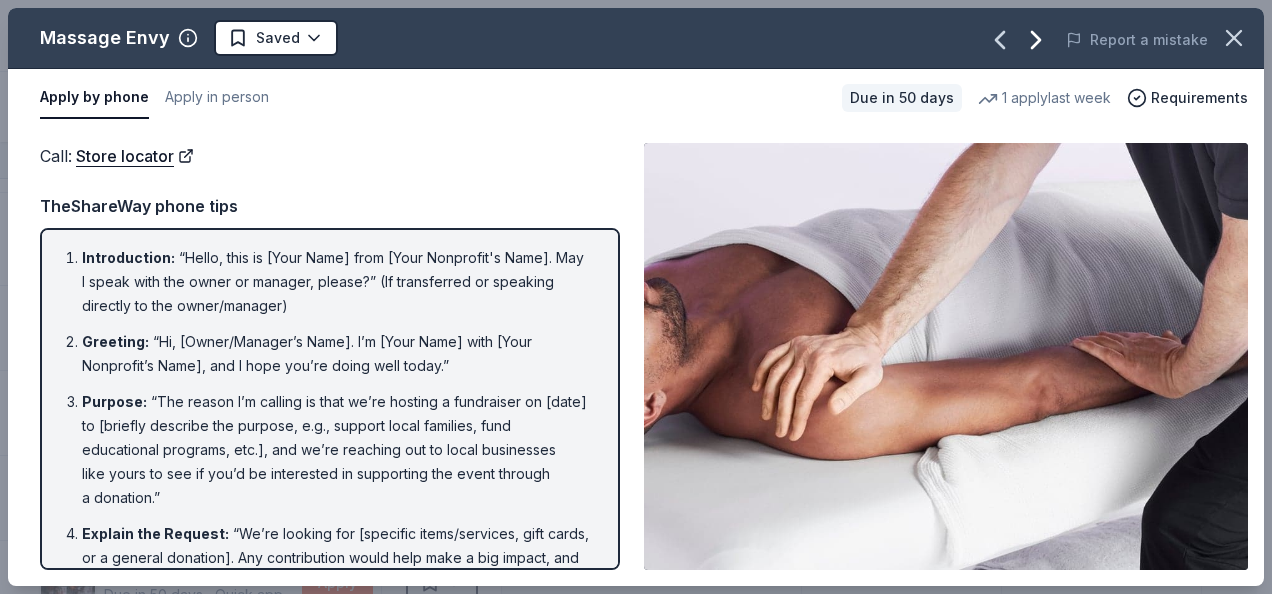click 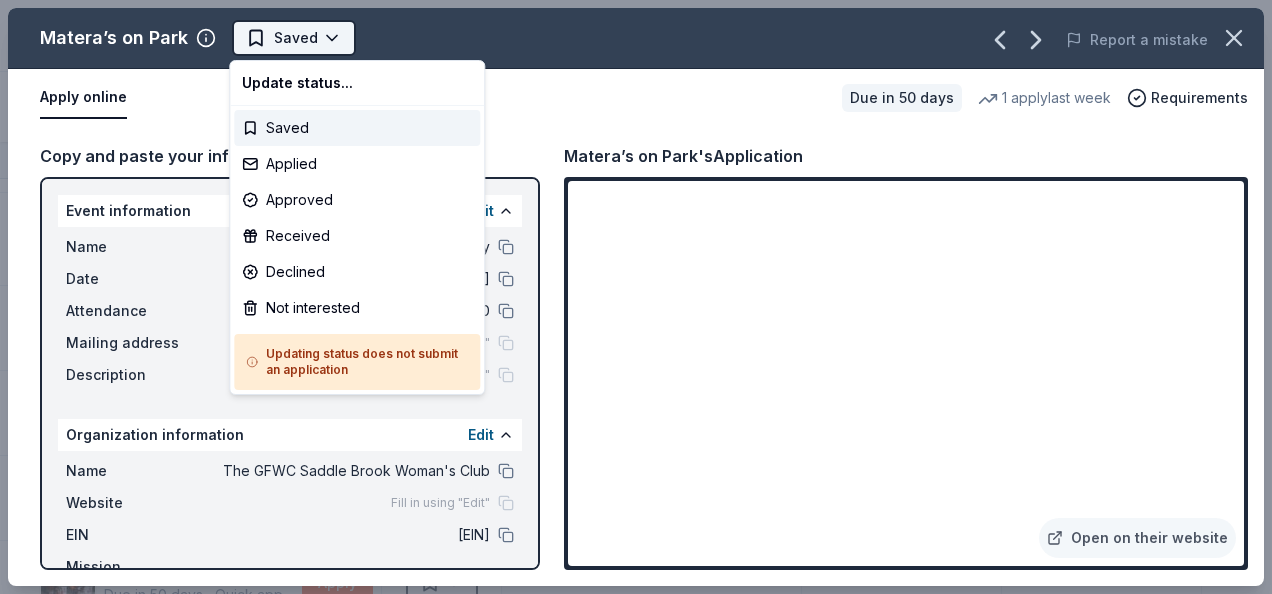 click on "Ghouls Night Out Tricky Tray Track  · 208 Discover Earn Rewards 118 Saved 77 Applied 1 Approved 5 Received Declined Not interested  Approved assets Add donor Export CSV Donor Status Donation Approval rate Value (avg) Apply method Assignee Notes Bacardi Limited Deadline passed Apply Saved Alcohol, monetary donation, raffle/auction prize(s) 2% $260 Website This one is CRAZY - they want a copy of our budgets. I gave up ~[NAME] [LAST] & Noble Due in 50 days ∙ 10 min app Apply Saved Books, gift card(s) 6% $30 Phone In person Benihana Due in 50 days ∙ 10 min app Apply Saved Gift certificate(s) 22% -- Mail BLICK Art Materials Due in 50 days ∙ 10 min app Apply Saved Gift certificate or coupons, art products, monetary donation 11% $50 Website Brio Italian Grille Due in 50 days ∙ Quick app Apply Saved Food, gift card(s) 1% -- Website Callaway Golf Due in 50 days ∙ 10 min app Apply Saved Golf equipment 4% $270 Website CatGenie Due in 50 days ∙ Quick app Apply Saved Product package, coupons 0% -- Website ∙" at bounding box center [636, 297] 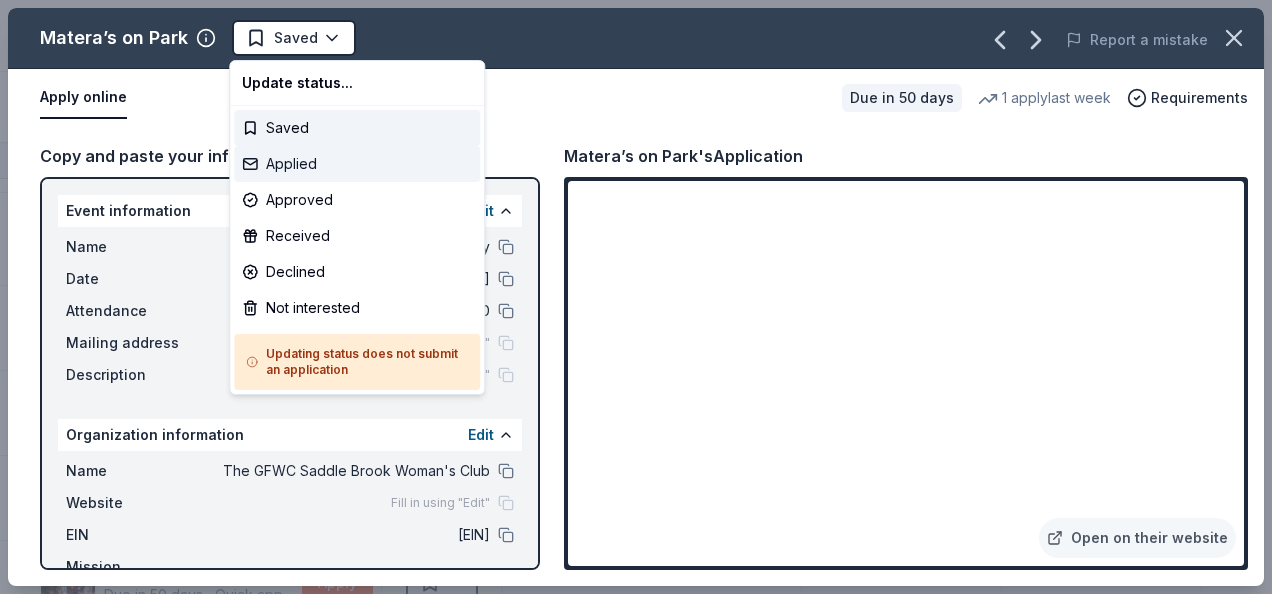 click on "Applied" at bounding box center [357, 164] 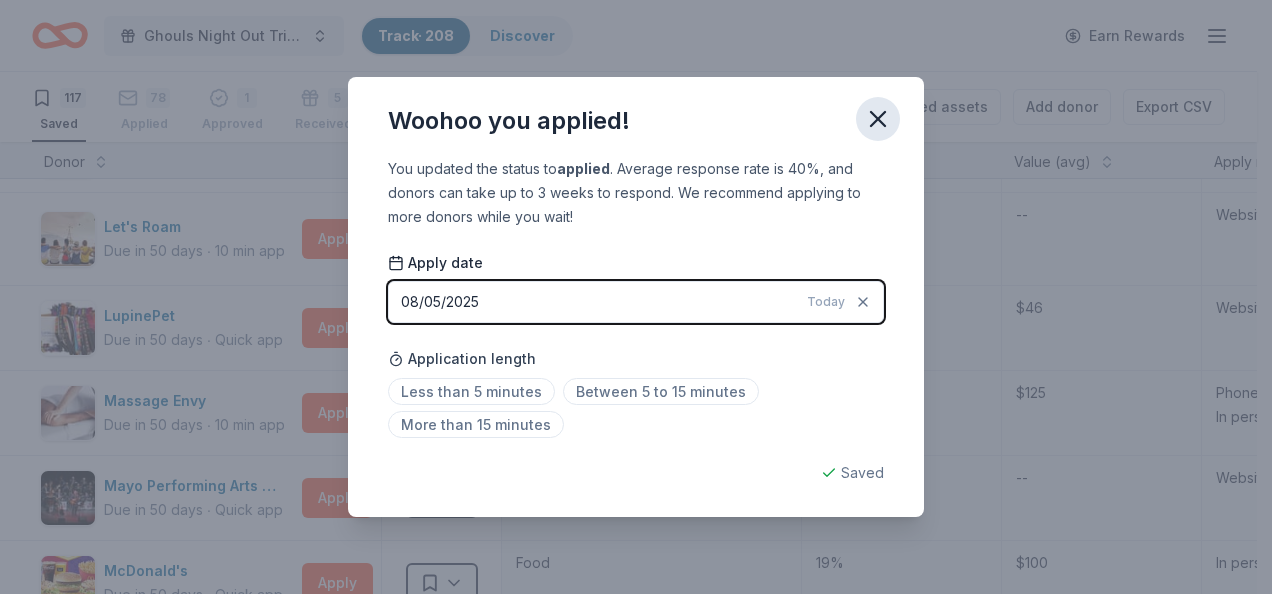 click 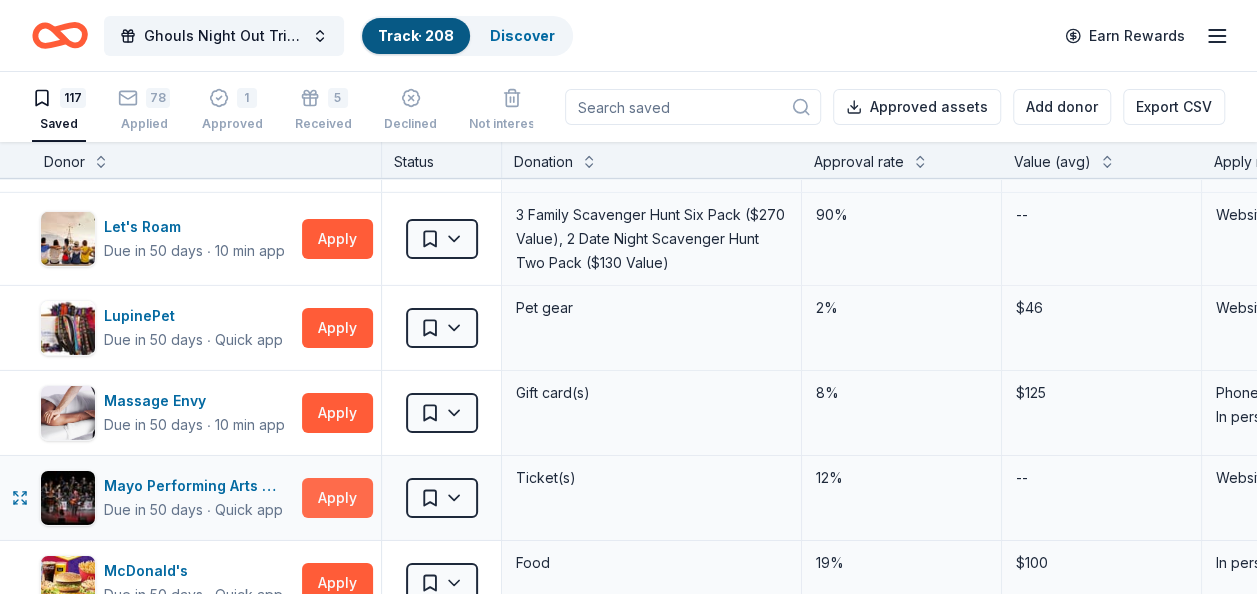 click on "Apply" at bounding box center (337, 498) 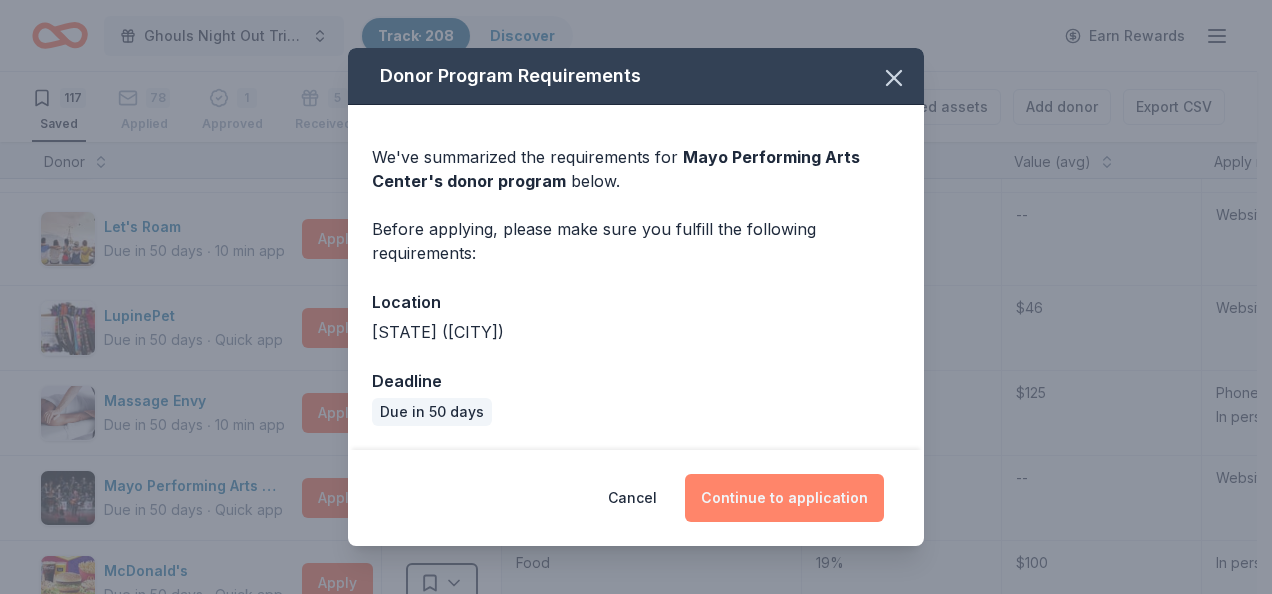 click on "Continue to application" at bounding box center [784, 498] 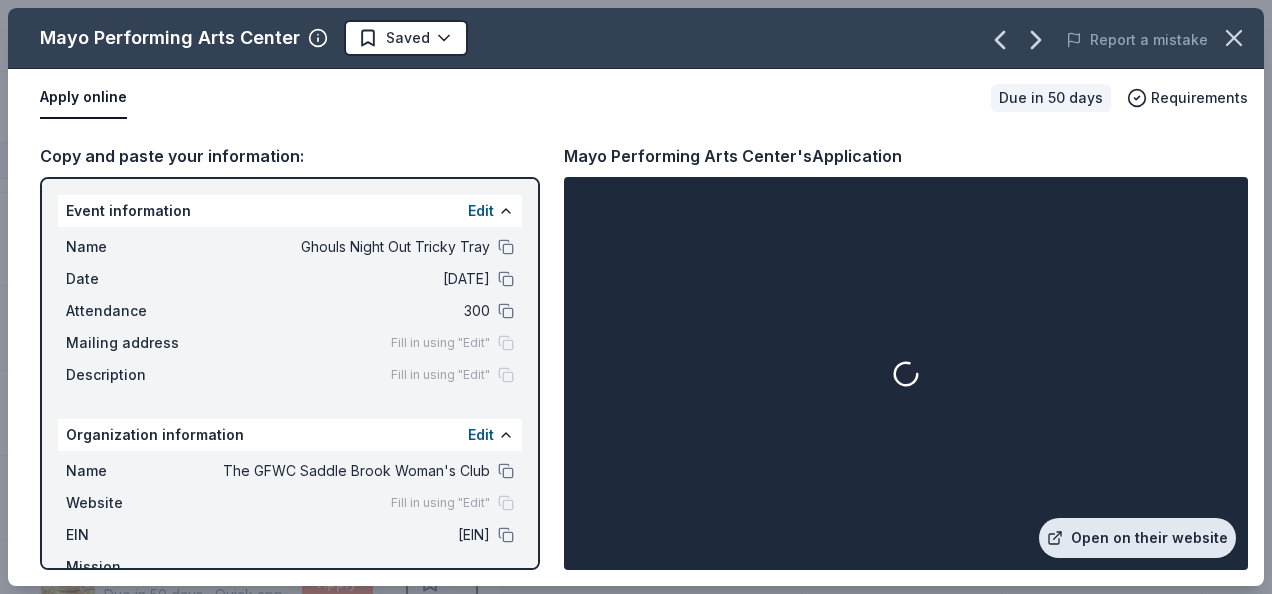 click on "Open on their website" at bounding box center [1137, 538] 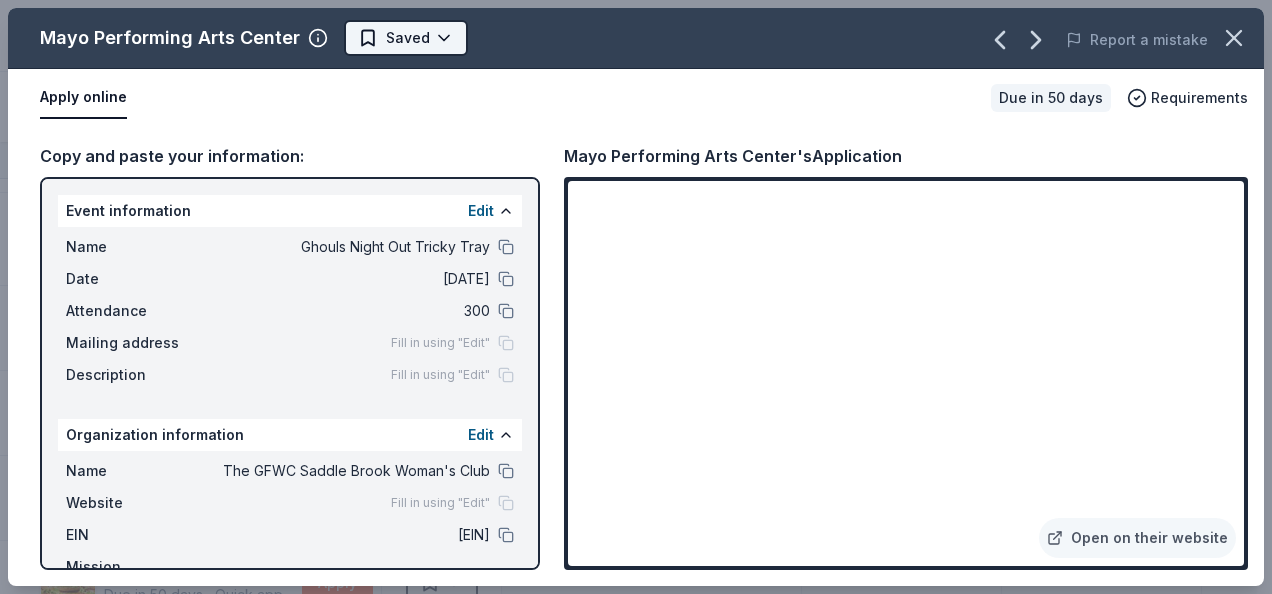 click on "Ghouls Night Out Tricky Tray Track  · 208 Discover Earn Rewards 117 Saved 78 Applied 1 Approved 5 Received Declined Not interested  Approved assets Add donor Export CSV Donor Status Donation Approval rate Value (avg) Apply method Assignee Notes Bacardi Limited Deadline passed Apply Saved Alcohol, monetary donation, raffle/auction prize(s) 2% $260 Website This one is CRAZY - they want a copy of our budgets. I gave up ~[NAME] [LAST] & Noble Due in 50 days ∙ 10 min app Apply Saved Books, gift card(s) 6% $30 Phone In person Benihana Due in 50 days ∙ 10 min app Apply Saved Gift certificate(s) 22% -- Mail BLICK Art Materials Due in 50 days ∙ 10 min app Apply Saved Gift certificate or coupons, art products, monetary donation 11% $50 Website Brio Italian Grille Due in 50 days ∙ Quick app Apply Saved Food, gift card(s) 1% -- Website Callaway Golf Due in 50 days ∙ 10 min app Apply Saved Golf equipment 4% $270 Website CatGenie Due in 50 days ∙ Quick app Apply Saved Product package, coupons 0% -- Website ∙" at bounding box center (636, 297) 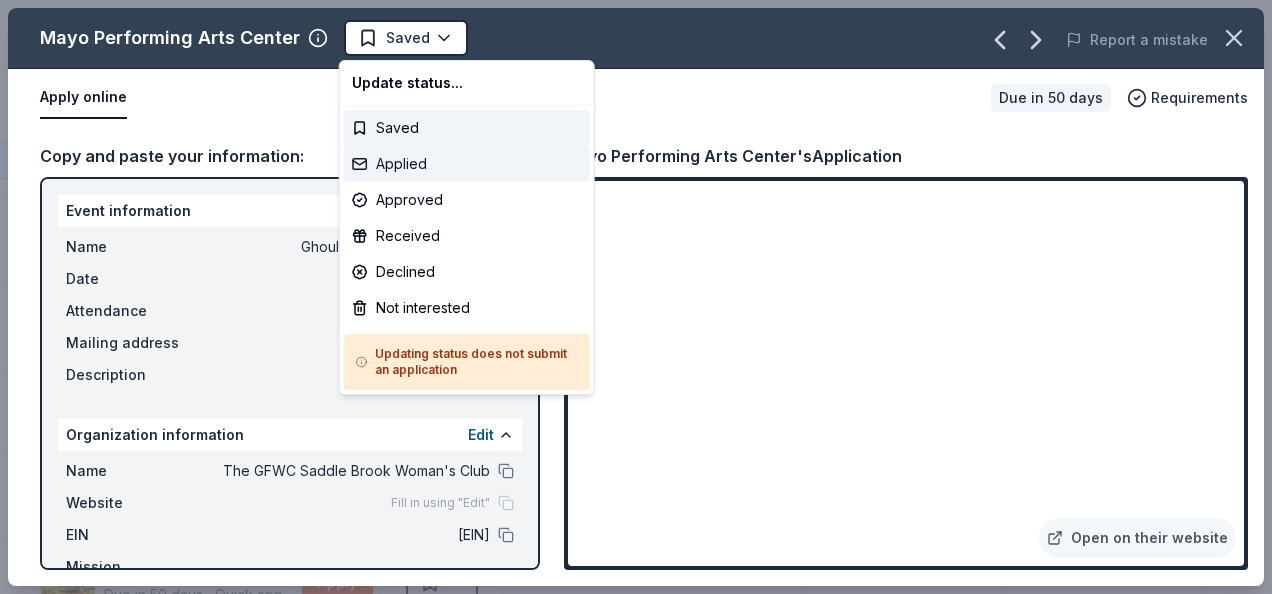 click on "Applied" at bounding box center (467, 164) 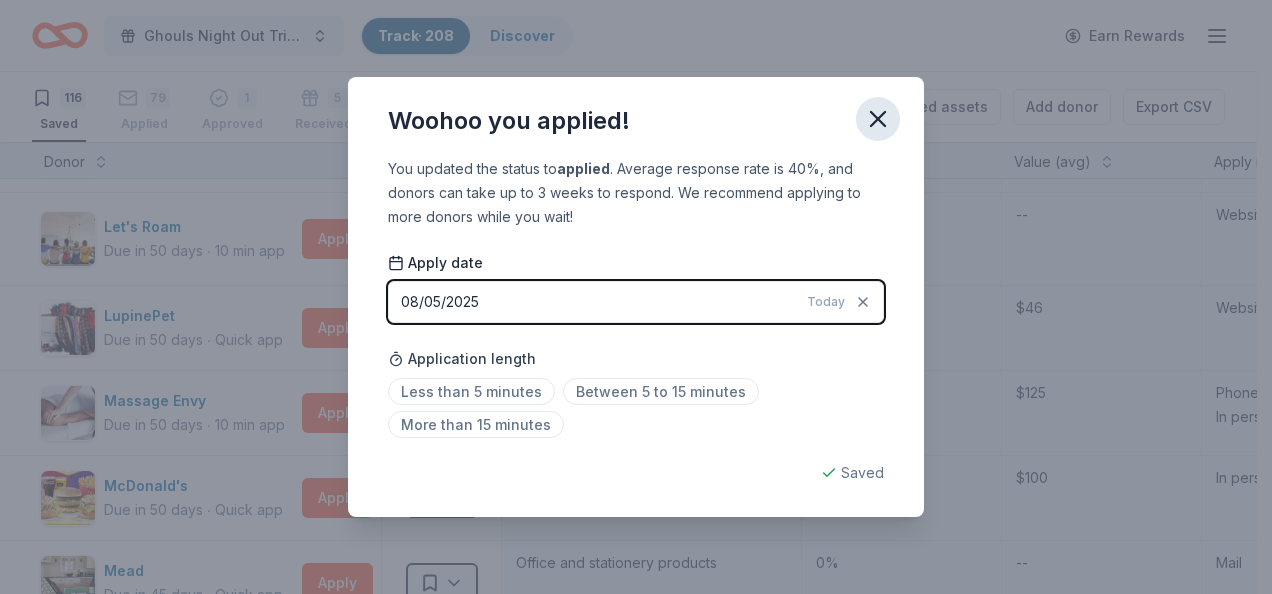 click 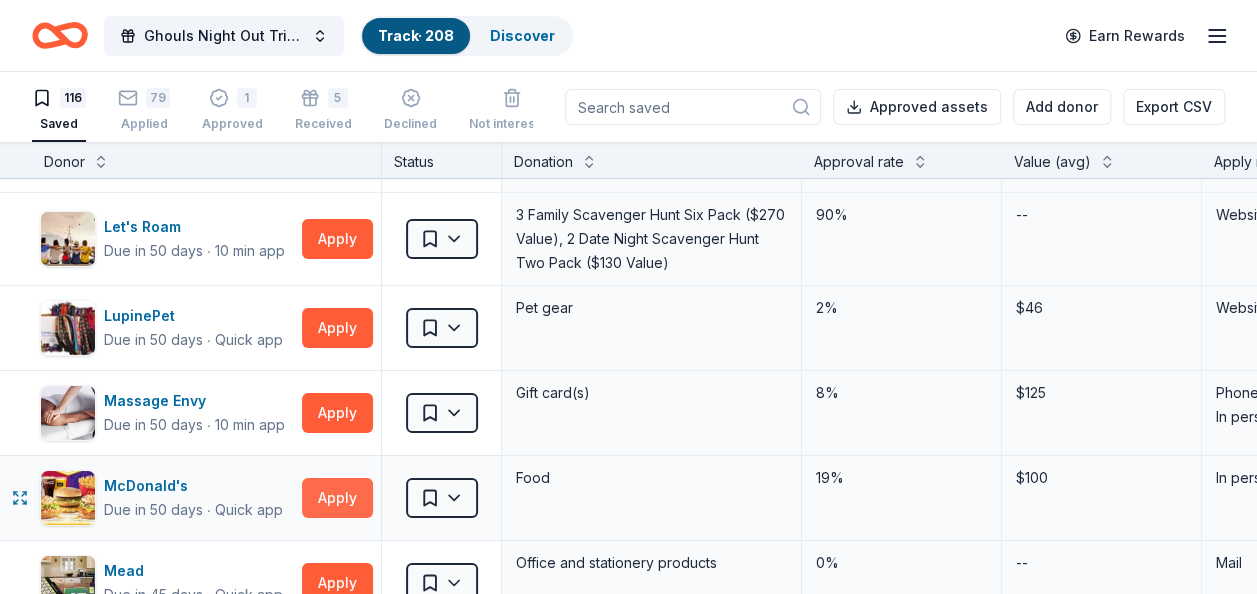 click on "Apply" at bounding box center [337, 498] 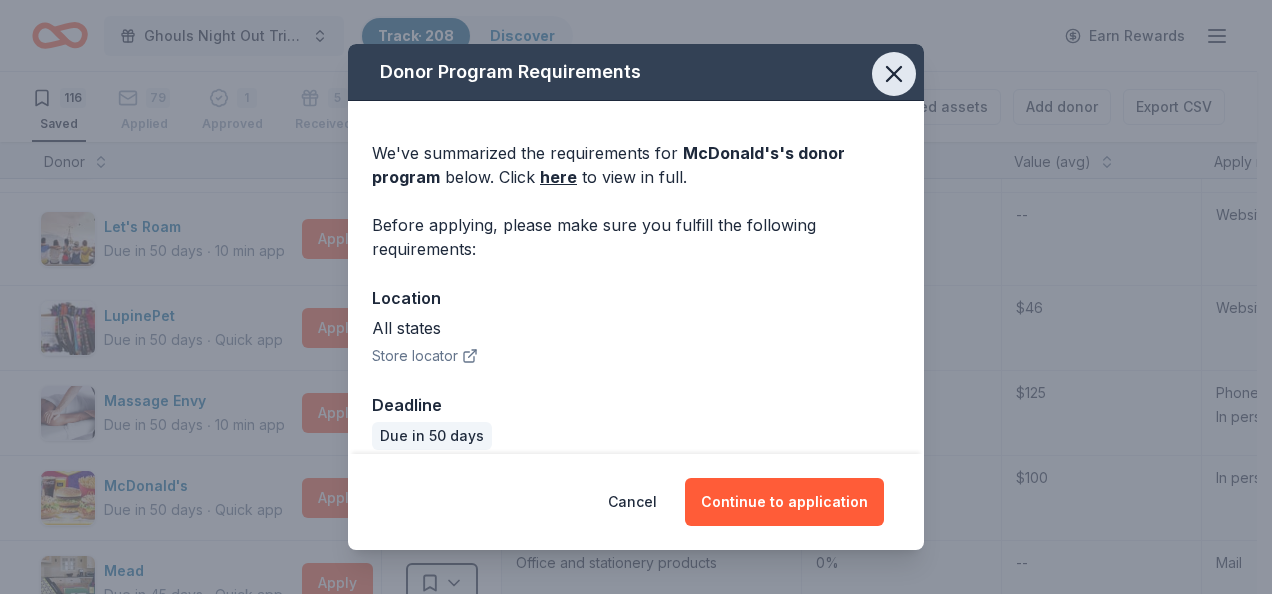 click 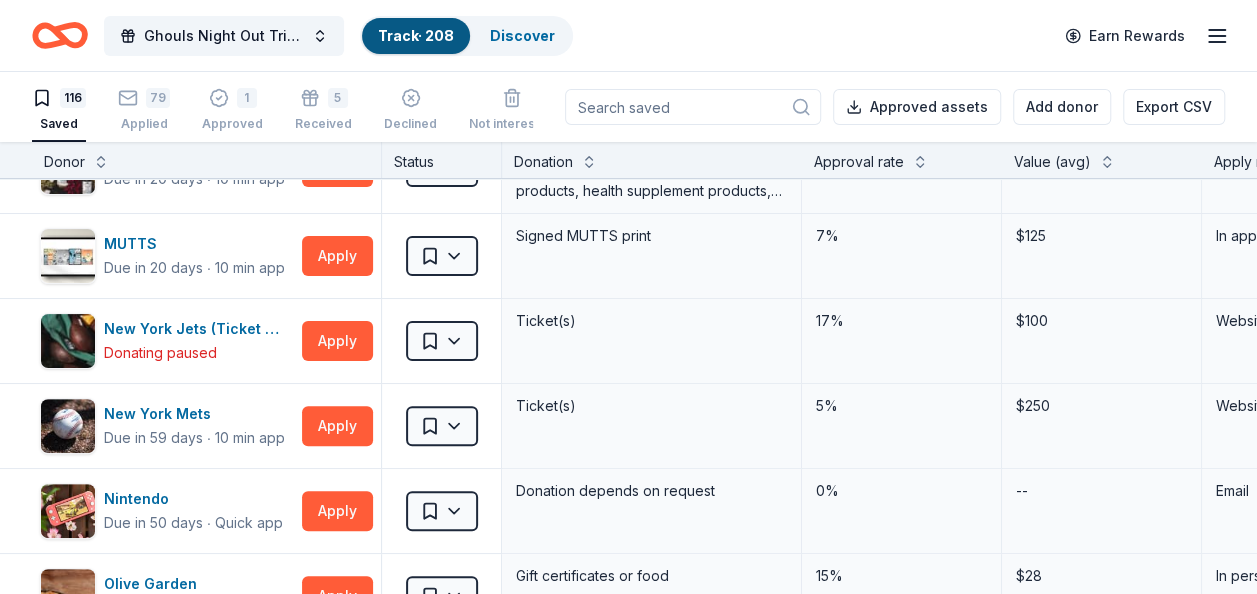 scroll, scrollTop: 4024, scrollLeft: 0, axis: vertical 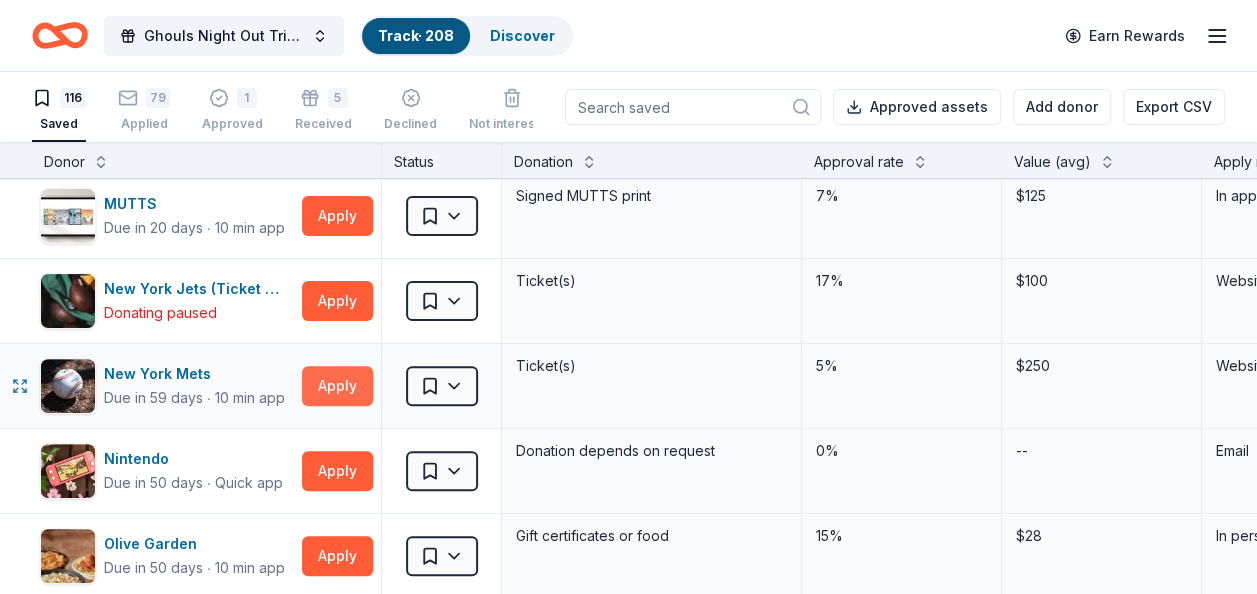 click on "Apply" at bounding box center [337, 386] 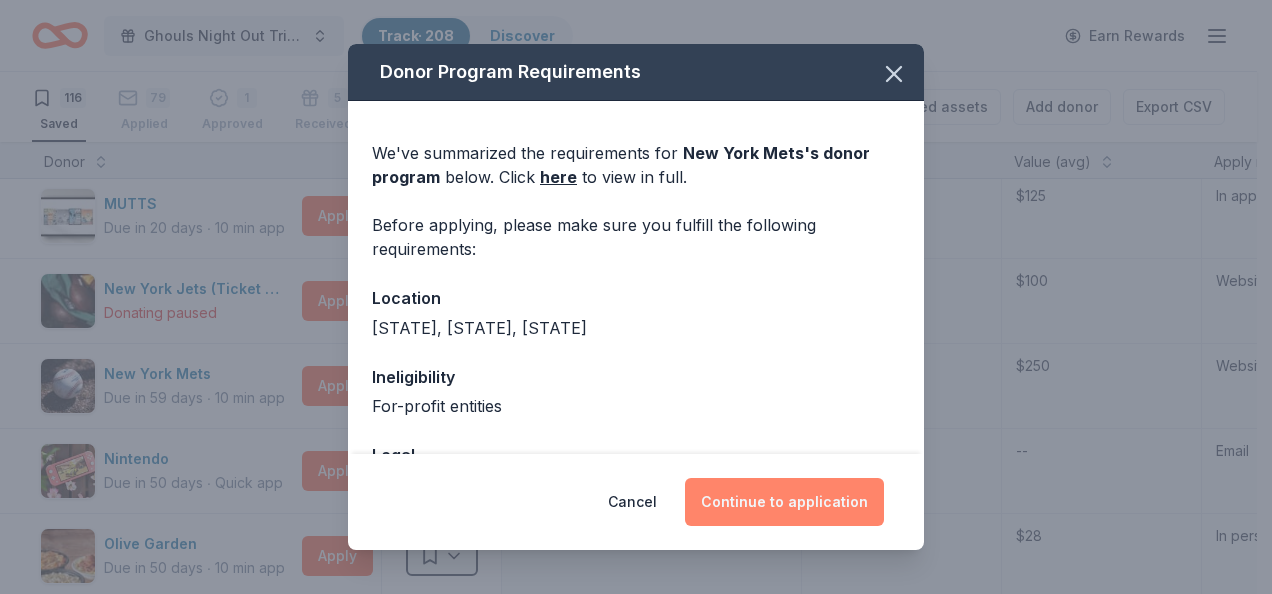 click on "Continue to application" at bounding box center [784, 502] 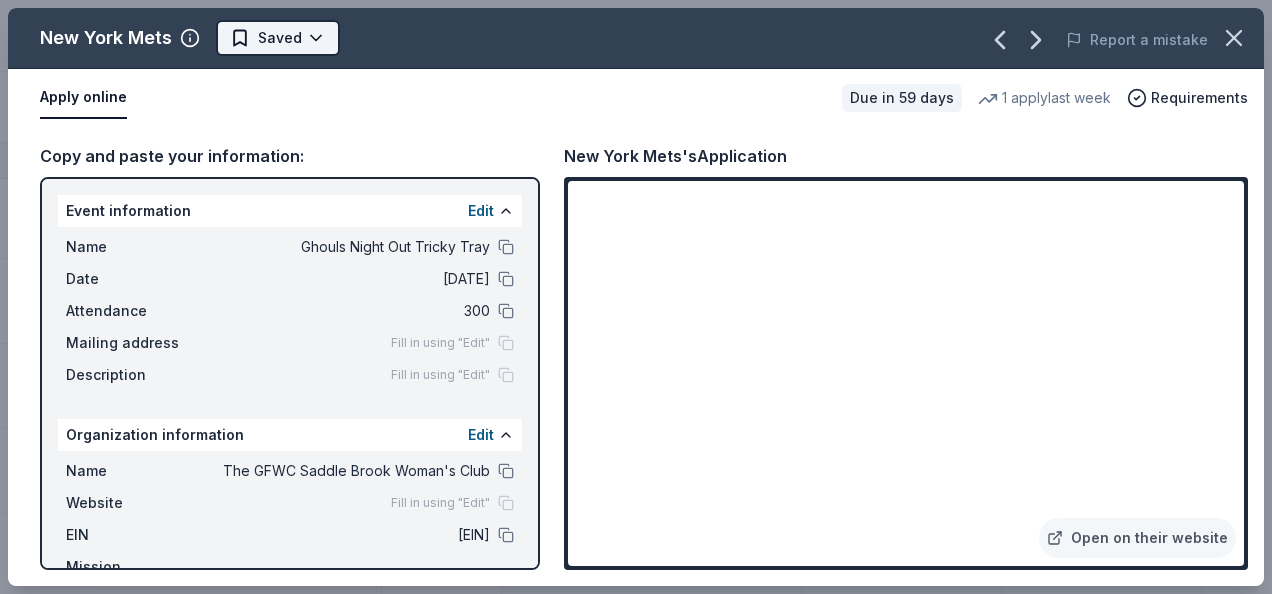 click on "Ghouls Night Out Tricky Tray Track  · 208 Discover Earn Rewards 116 Saved 79 Applied 1 Approved 5 Received Declined Not interested  Approved assets Add donor Export CSV Donor Status Donation Approval rate Value (avg) Apply method Assignee Notes Bacardi Limited Deadline passed Apply Saved Alcohol, monetary donation, raffle/auction prize(s) 2% $260 Website This one is CRAZY - they want a copy of our budgets. I gave up ~[NAME] [LAST] & Noble Due in 50 days ∙ 10 min app Apply Saved Books, gift card(s) 6% $30 Phone In person Benihana Due in 50 days ∙ 10 min app Apply Saved Gift certificate(s) 22% -- Mail BLICK Art Materials Due in 50 days ∙ 10 min app Apply Saved Gift certificate or coupons, art products, monetary donation 11% $50 Website Brio Italian Grille Due in 50 days ∙ Quick app Apply Saved Food, gift card(s) 1% -- Website Callaway Golf Due in 50 days ∙ 10 min app Apply Saved Golf equipment 4% $270 Website CatGenie Due in 50 days ∙ Quick app Apply Saved Product package, coupons 0% -- Website ∙" at bounding box center (636, 297) 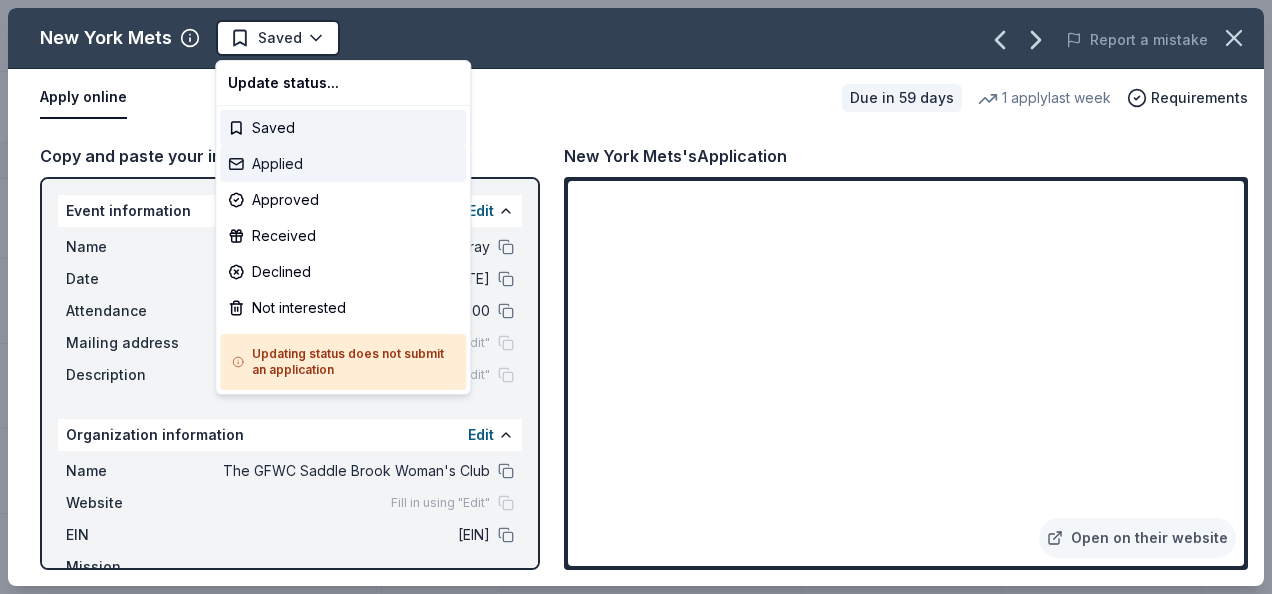 click on "Applied" at bounding box center [343, 164] 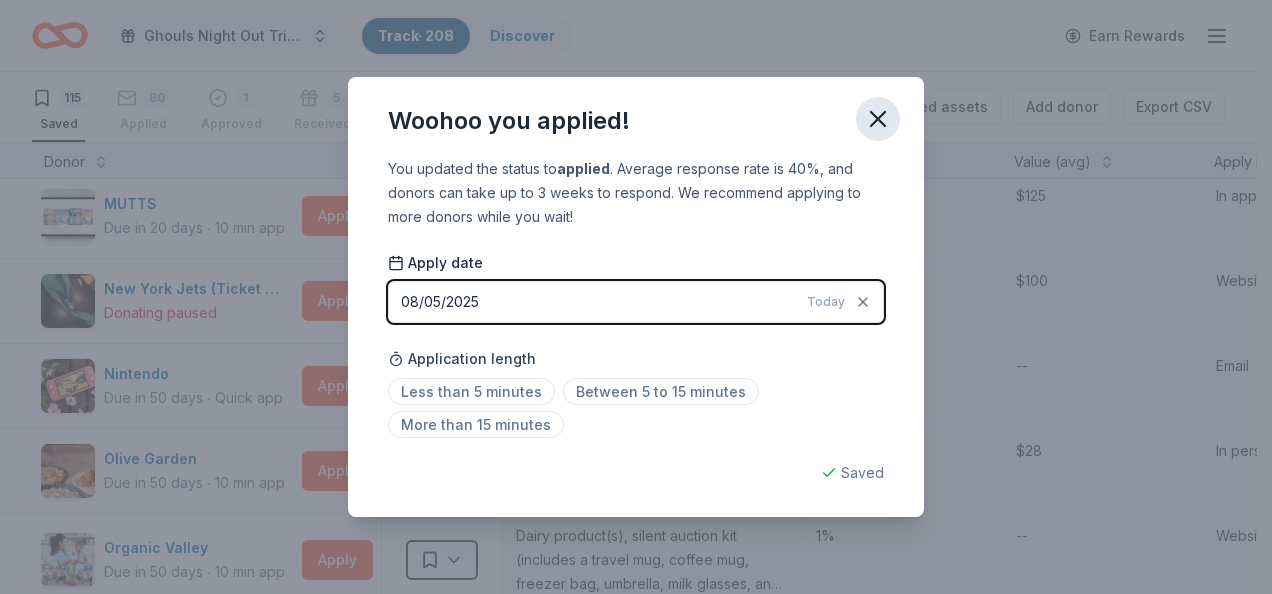 click 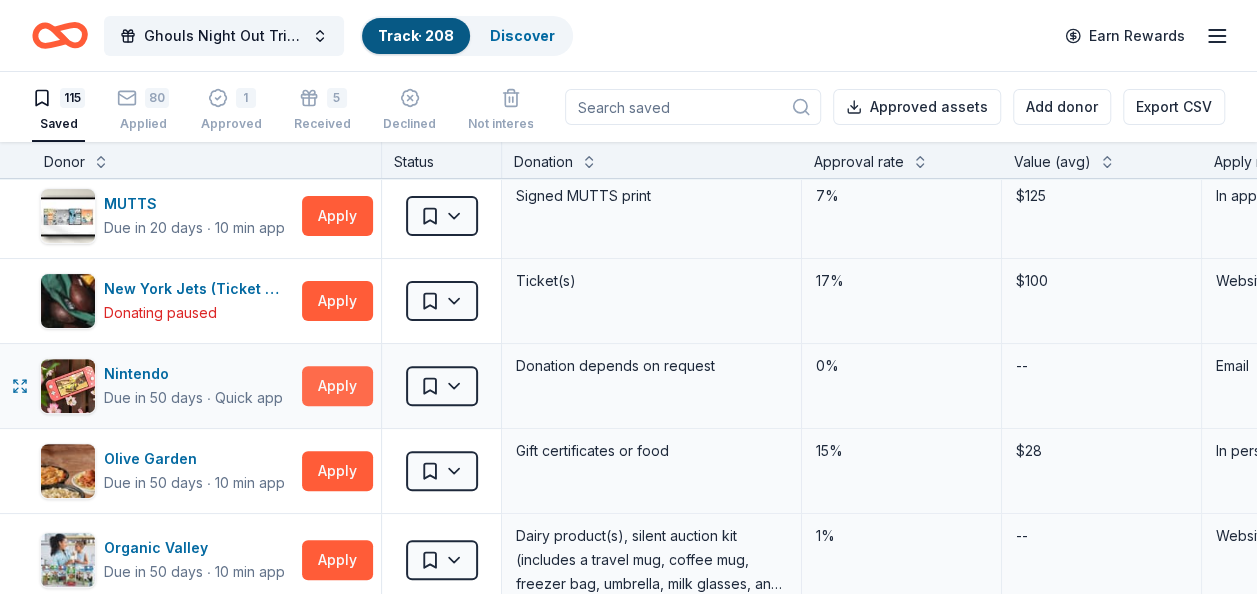 click on "Apply" at bounding box center [337, 386] 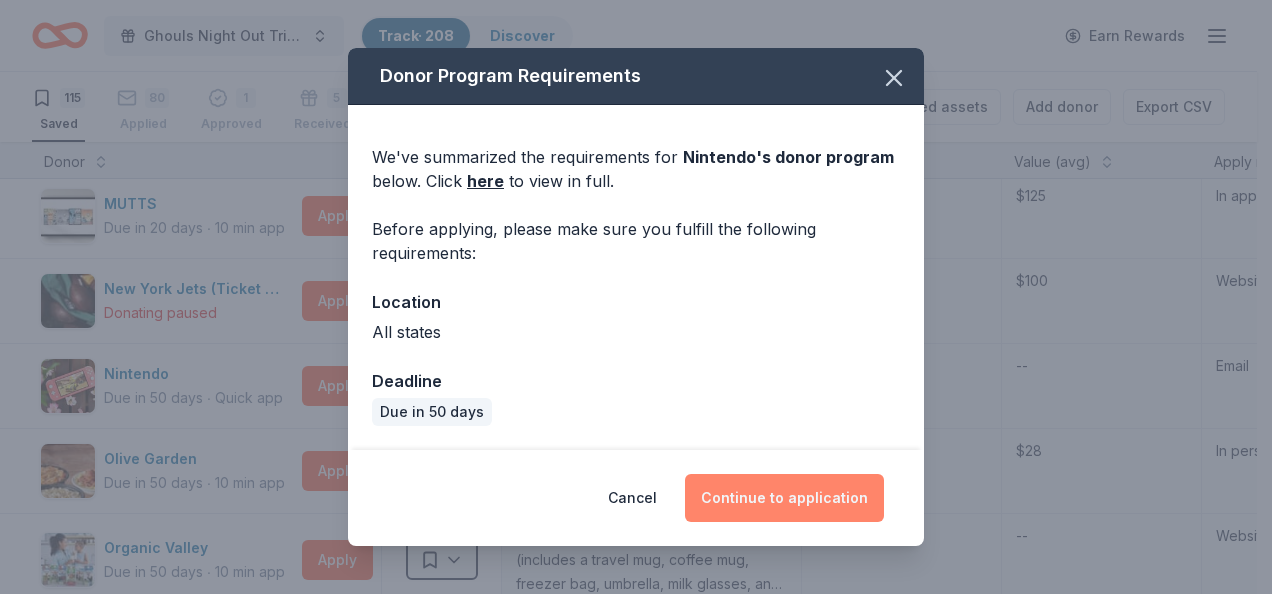 click on "Continue to application" at bounding box center [784, 498] 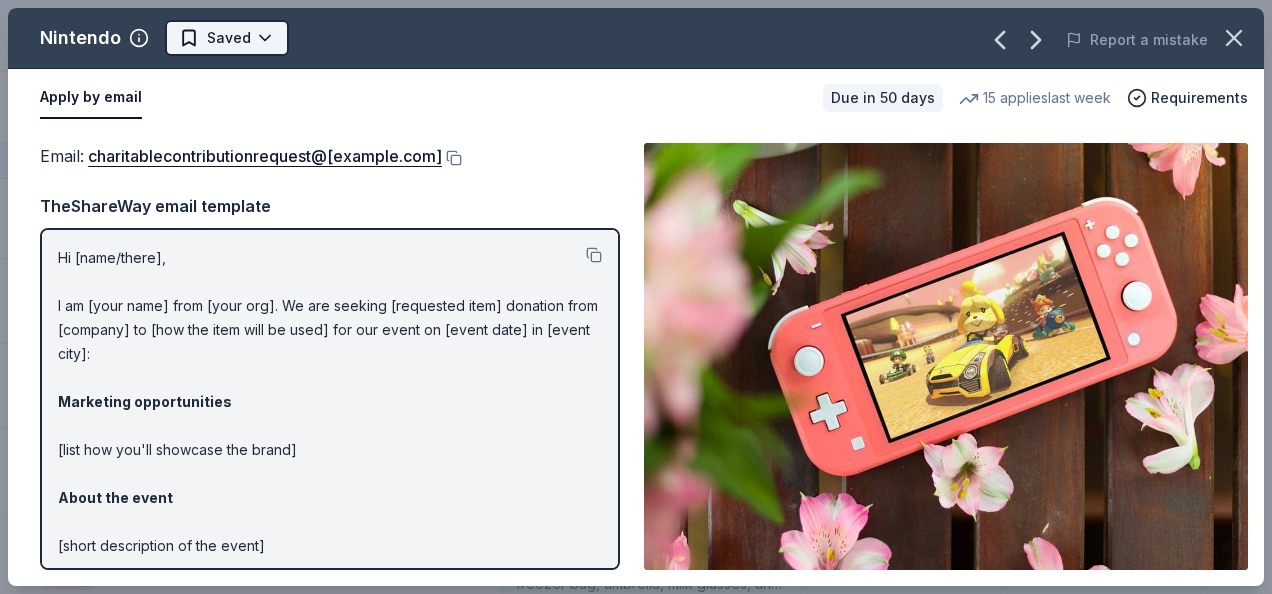 drag, startPoint x: 247, startPoint y: 70, endPoint x: 238, endPoint y: 34, distance: 37.107952 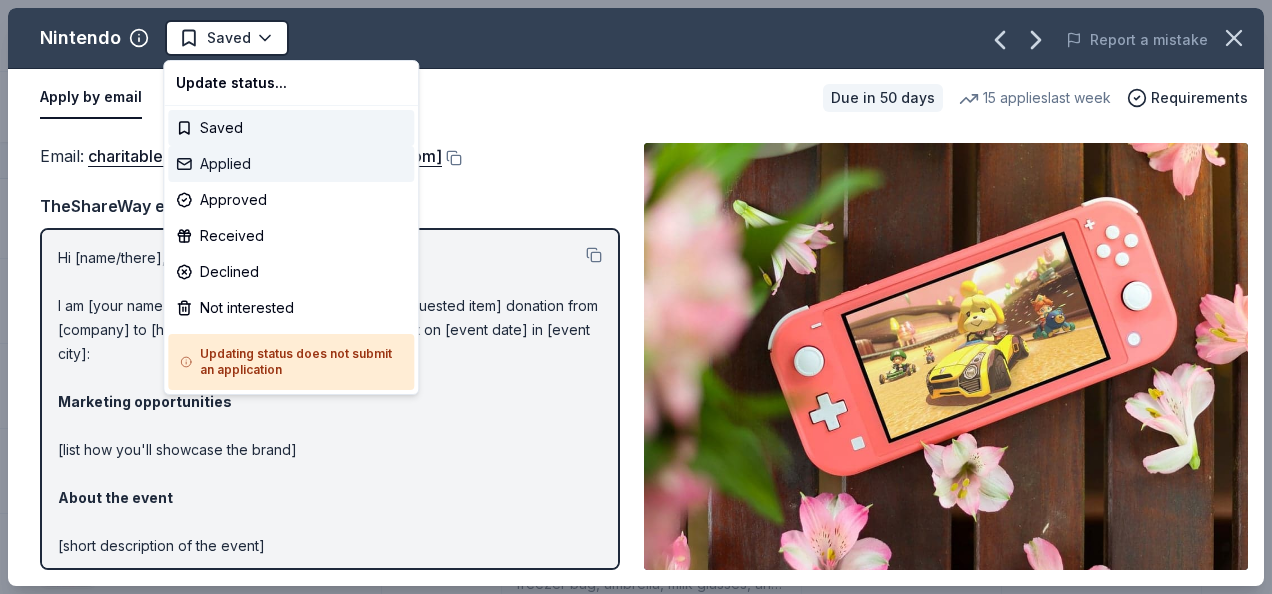 click on "Applied" at bounding box center [291, 164] 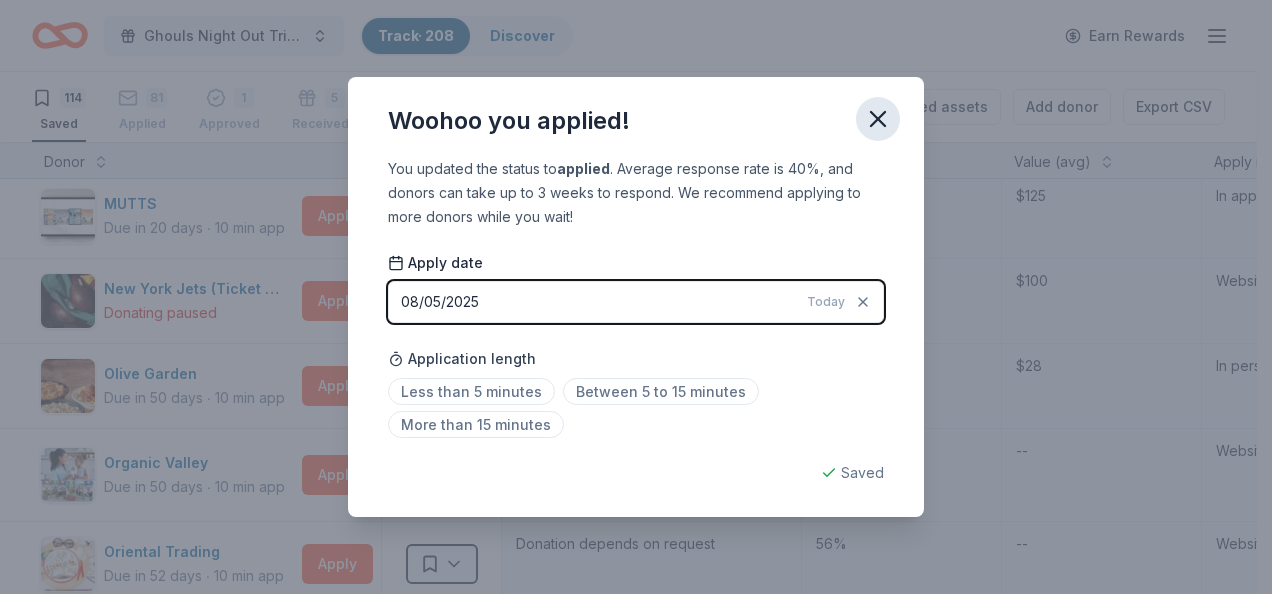 click 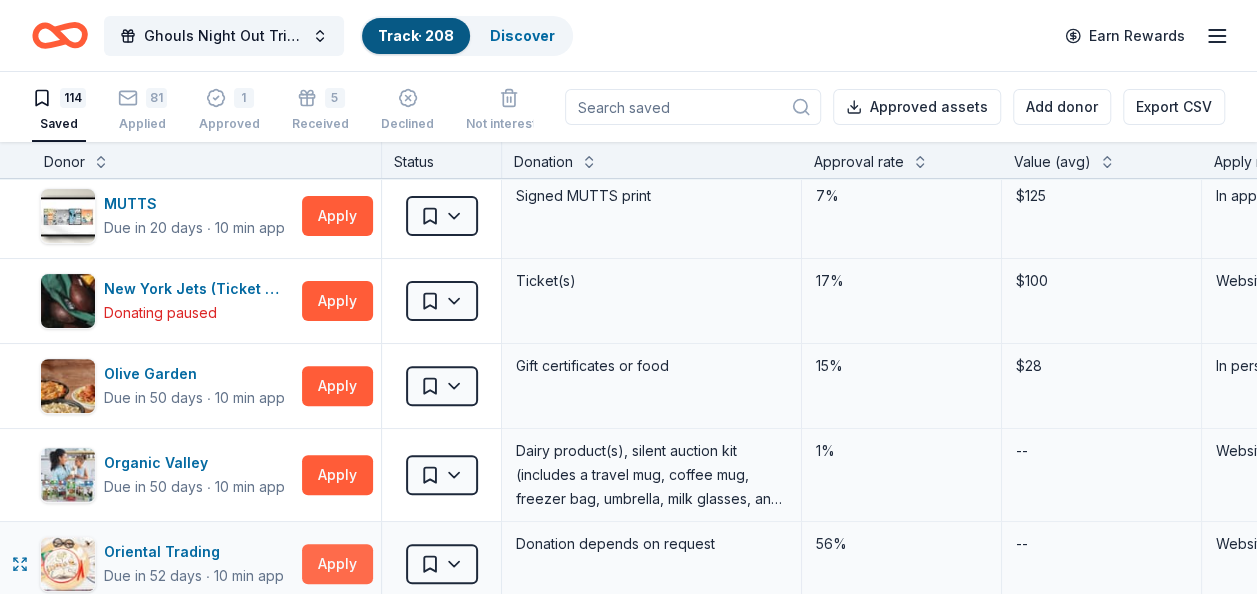 click on "Apply" at bounding box center [337, 564] 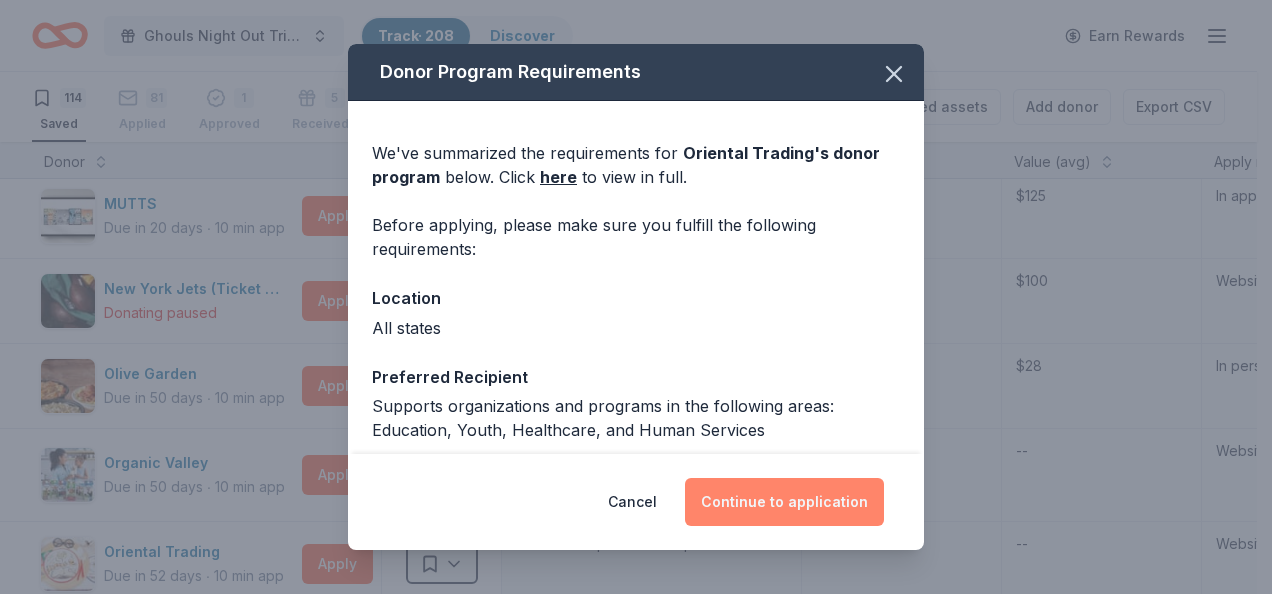 click on "Continue to application" at bounding box center (784, 502) 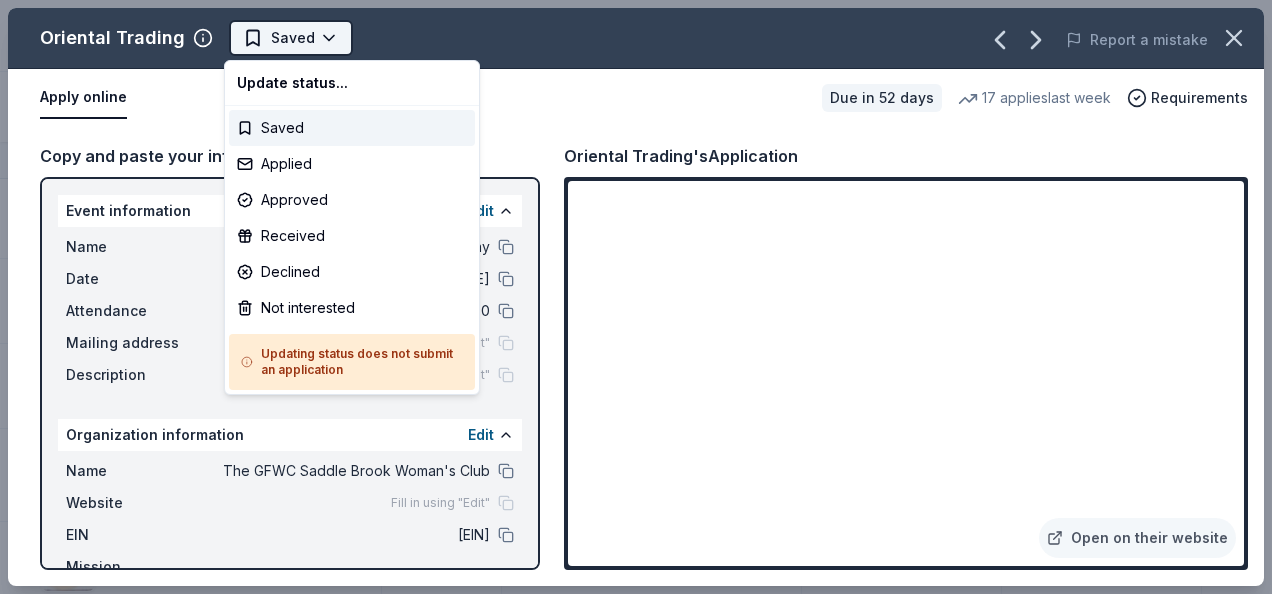 click on "Ghouls Night Out Tricky Tray Track  · 208 Discover Earn Rewards 114 Saved 81 Applied 1 Approved 5 Received Declined Not interested  Approved assets Add donor Export CSV Donor Status Donation Approval rate Value (avg) Apply method Assignee Notes Bacardi Limited Deadline passed Apply Saved Alcohol, monetary donation, raffle/auction prize(s) 2% $260 Website This one is CRAZY - they want a copy of our budgets. I gave up ~[NAME] [LAST] & Noble Due in 50 days ∙ 10 min app Apply Saved Books, gift card(s) 6% $30 Phone In person Benihana Due in 50 days ∙ 10 min app Apply Saved Gift certificate(s) 22% -- Mail BLICK Art Materials Due in 50 days ∙ 10 min app Apply Saved Gift certificate or coupons, art products, monetary donation 11% $50 Website Brio Italian Grille Due in 50 days ∙ Quick app Apply Saved Food, gift card(s) 1% -- Website Callaway Golf Due in 50 days ∙ 10 min app Apply Saved Golf equipment 4% $270 Website CatGenie Due in 50 days ∙ Quick app Apply Saved Product package, coupons 0% -- Website ∙" at bounding box center [636, 297] 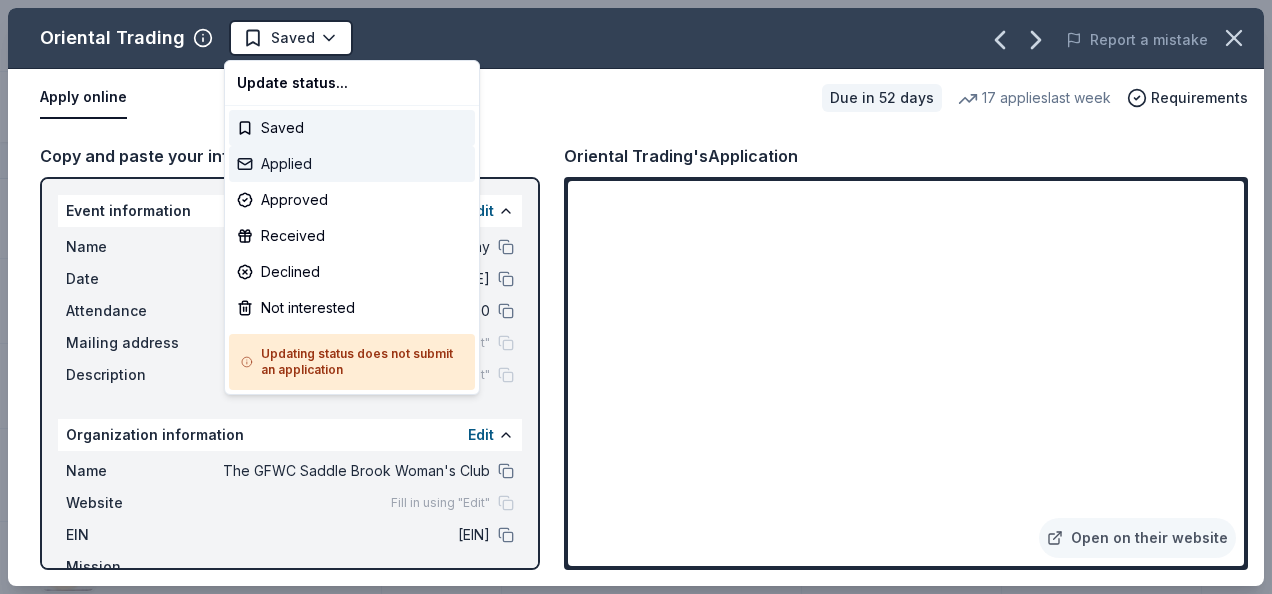 click on "Applied" at bounding box center [352, 164] 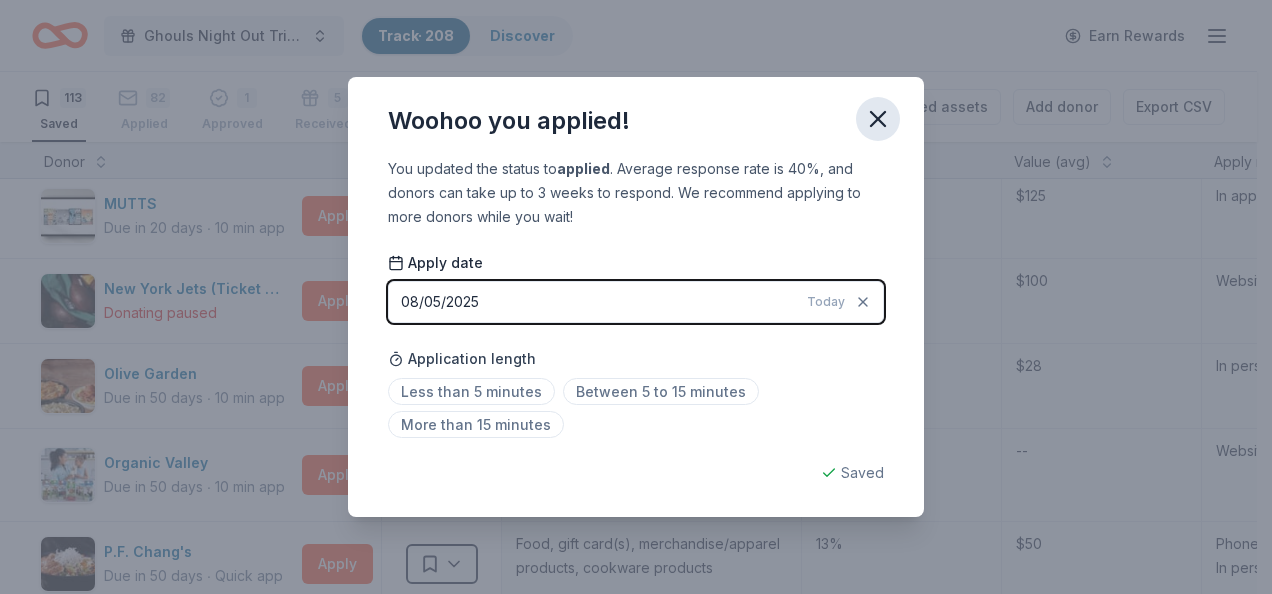 click 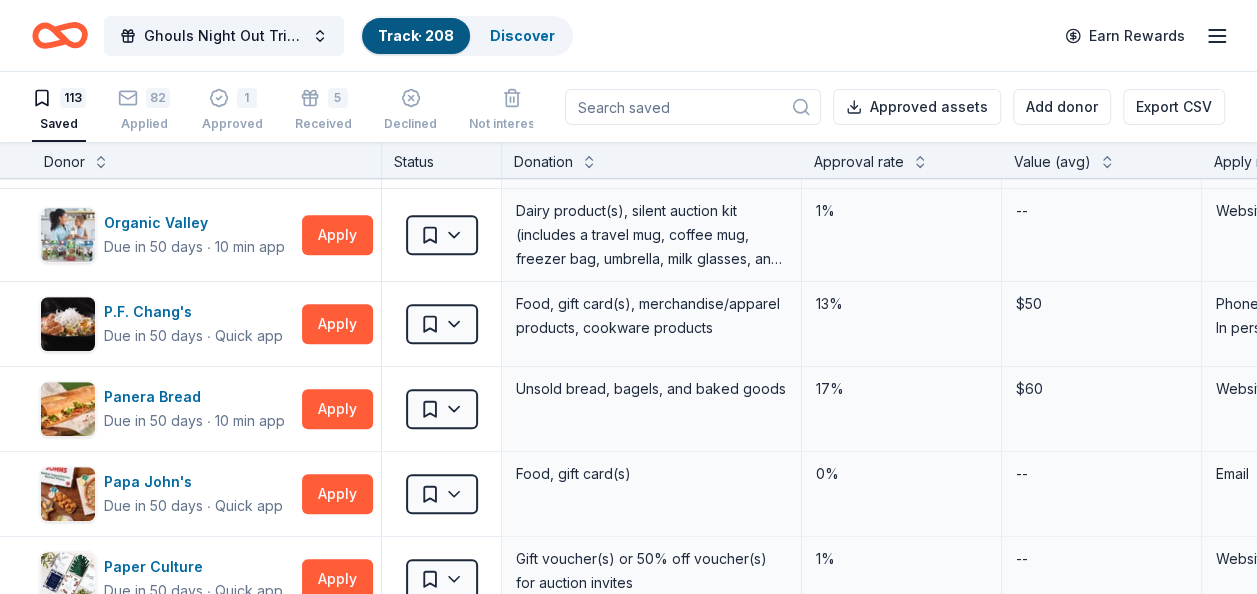 scroll, scrollTop: 4304, scrollLeft: 0, axis: vertical 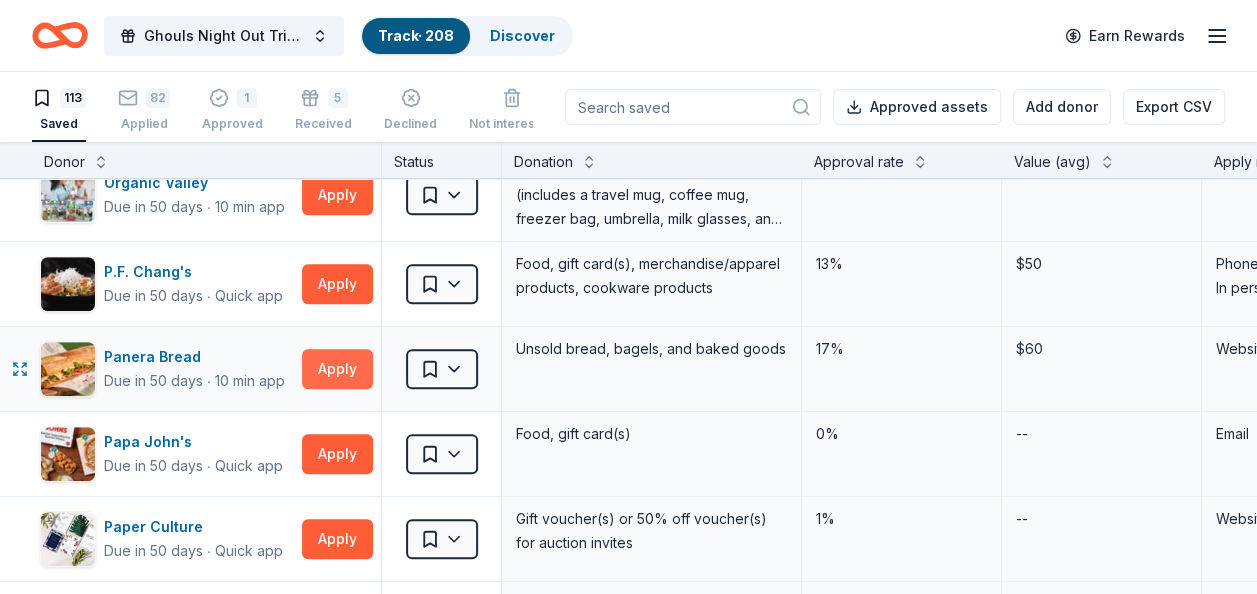click on "Apply" at bounding box center [337, 369] 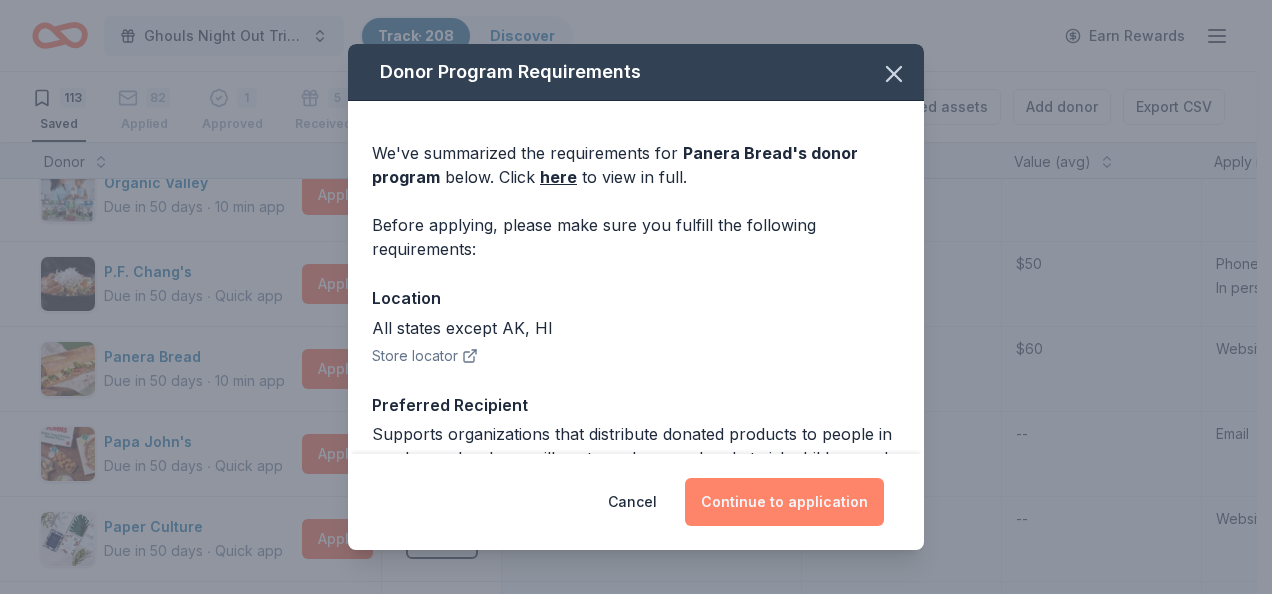 click on "Continue to application" at bounding box center [784, 502] 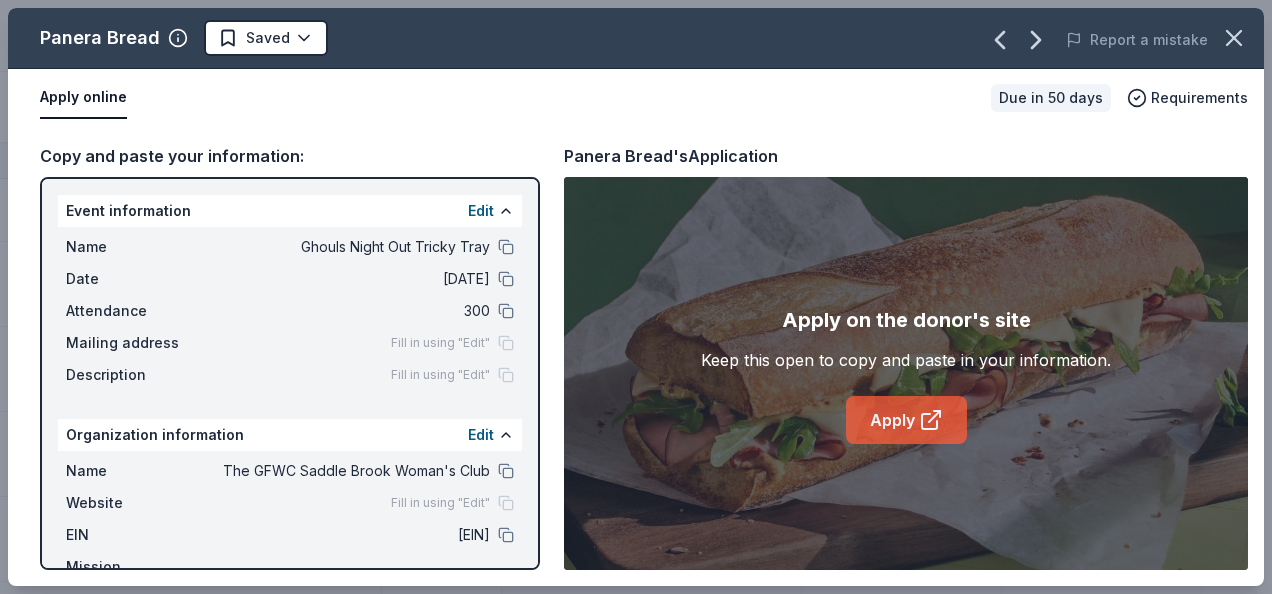 click on "Apply" at bounding box center (906, 420) 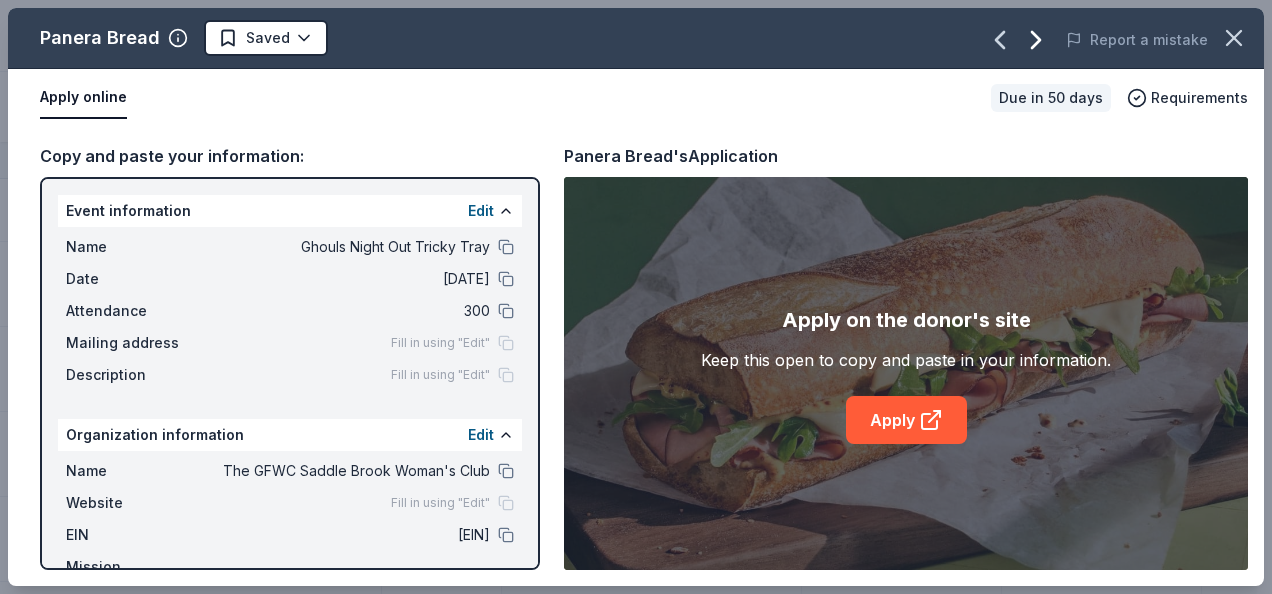 click 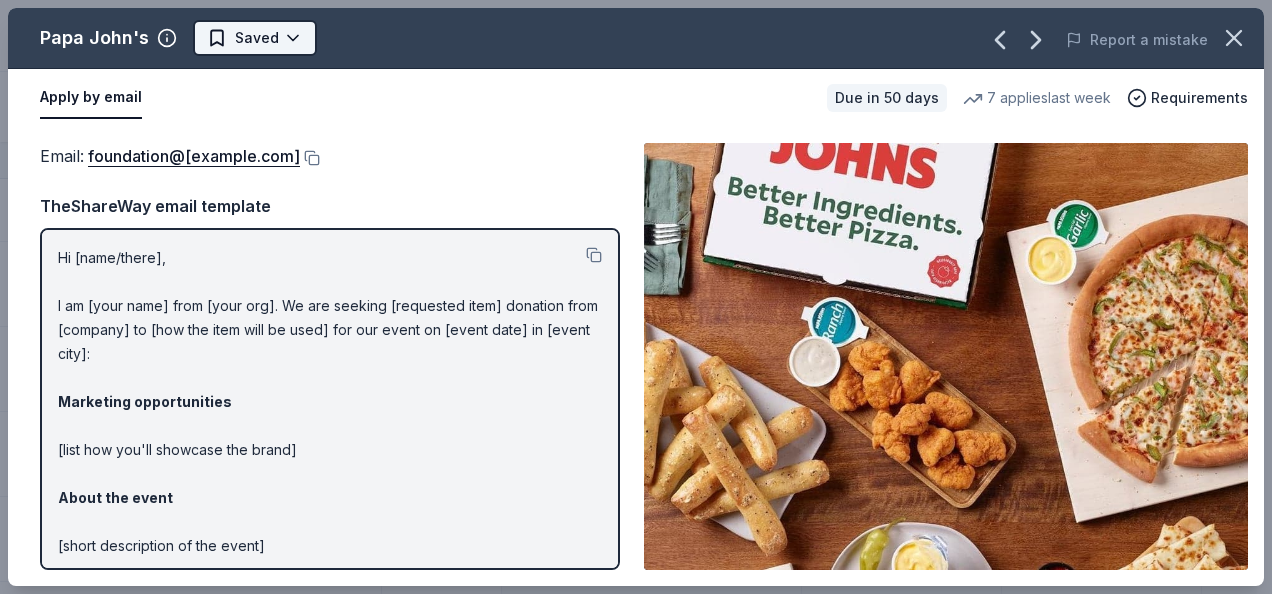 click on "Ghouls Night Out Tricky Tray Track  · 208 Discover Earn Rewards 113 Saved 82 Applied 1 Approved 5 Received Declined Not interested  Approved assets Add donor Export CSV Donor Status Donation Approval rate Value (avg) Apply method Assignee Notes Bacardi Limited Deadline passed Apply Saved Alcohol, monetary donation, raffle/auction prize(s) 2% $260 Website This one is CRAZY - they want a copy of our budgets. I gave up ~[NAME] [LAST] & Noble Due in 50 days ∙ 10 min app Apply Saved Books, gift card(s) 6% $30 Phone In person Benihana Due in 50 days ∙ 10 min app Apply Saved Gift certificate(s) 22% -- Mail BLICK Art Materials Due in 50 days ∙ 10 min app Apply Saved Gift certificate or coupons, art products, monetary donation 11% $50 Website Brio Italian Grille Due in 50 days ∙ Quick app Apply Saved Food, gift card(s) 1% -- Website Callaway Golf Due in 50 days ∙ 10 min app Apply Saved Golf equipment 4% $270 Website CatGenie Due in 50 days ∙ Quick app Apply Saved Product package, coupons 0% -- Website ∙" at bounding box center [636, 297] 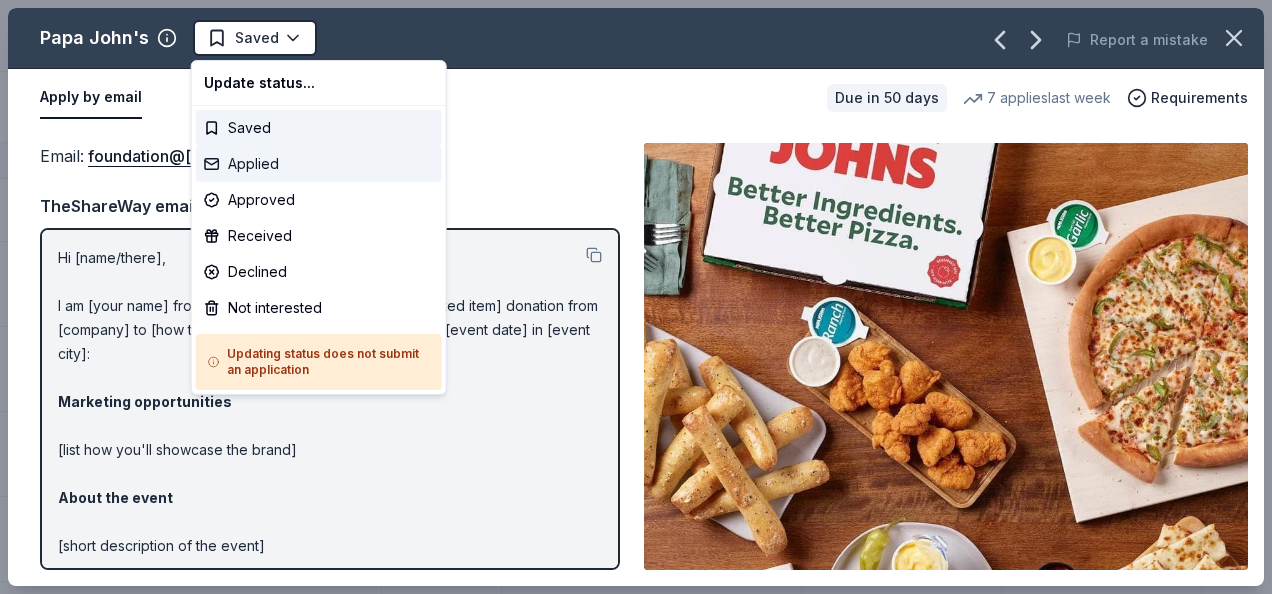 click on "Applied" at bounding box center (319, 164) 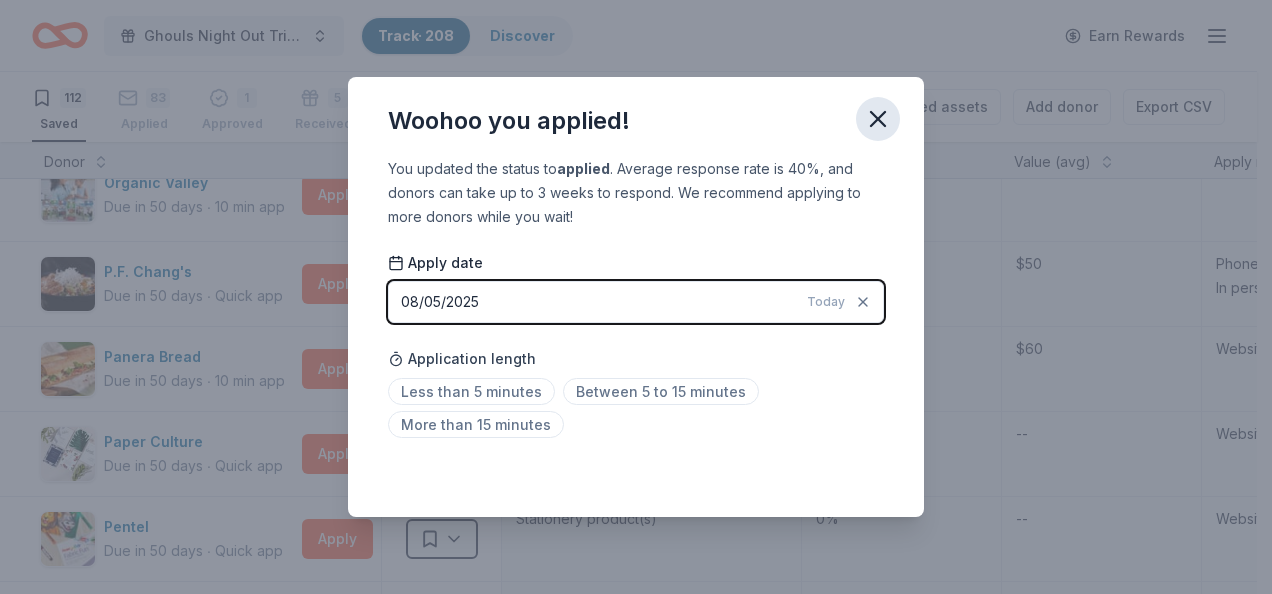 click 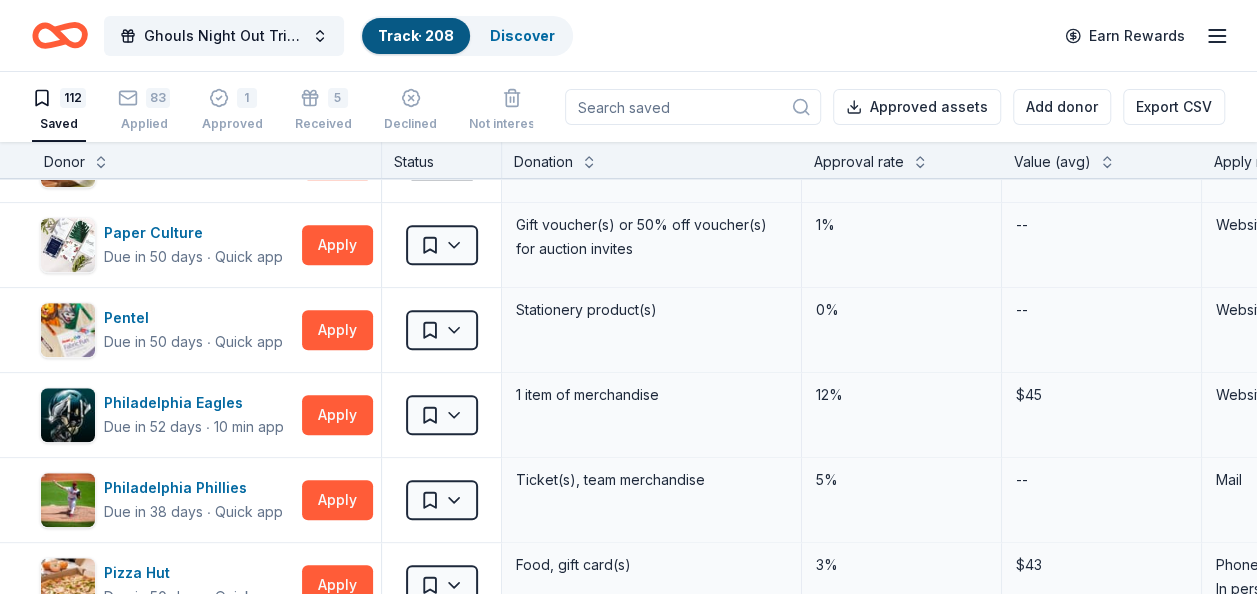 scroll, scrollTop: 4544, scrollLeft: 0, axis: vertical 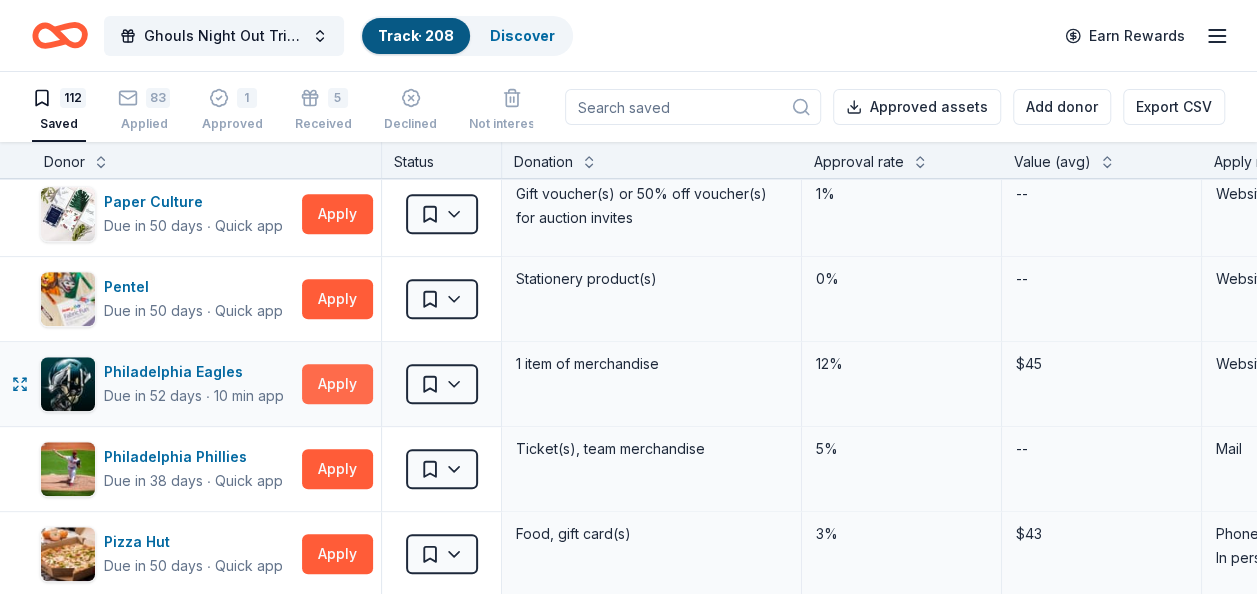click on "Apply" at bounding box center [337, 384] 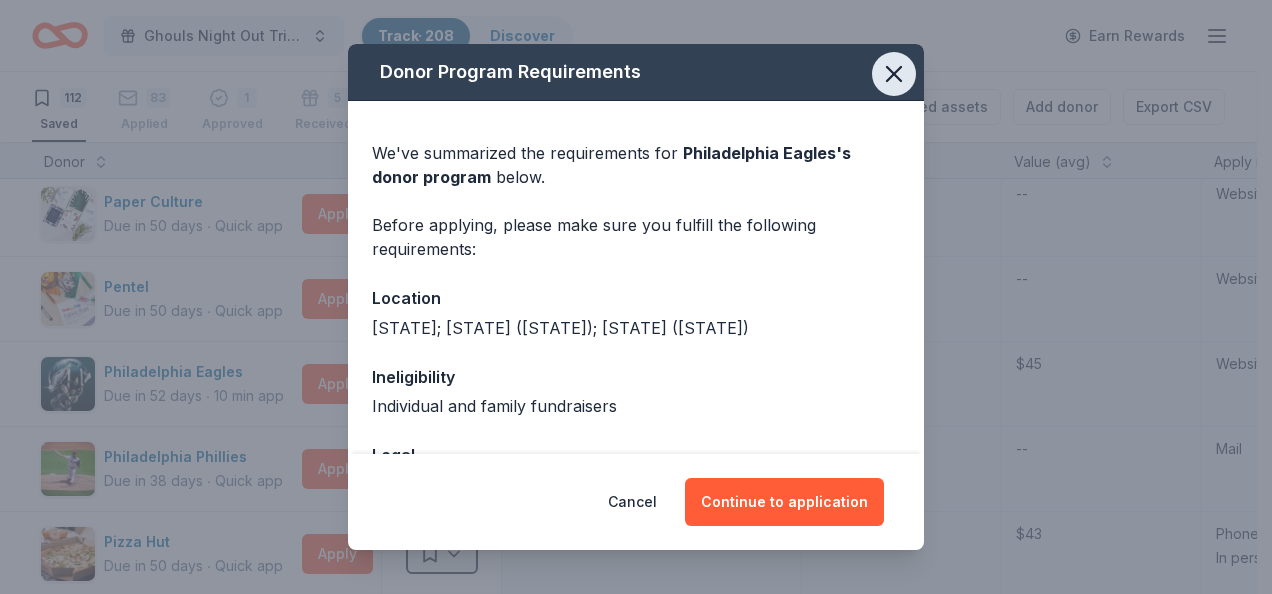 click 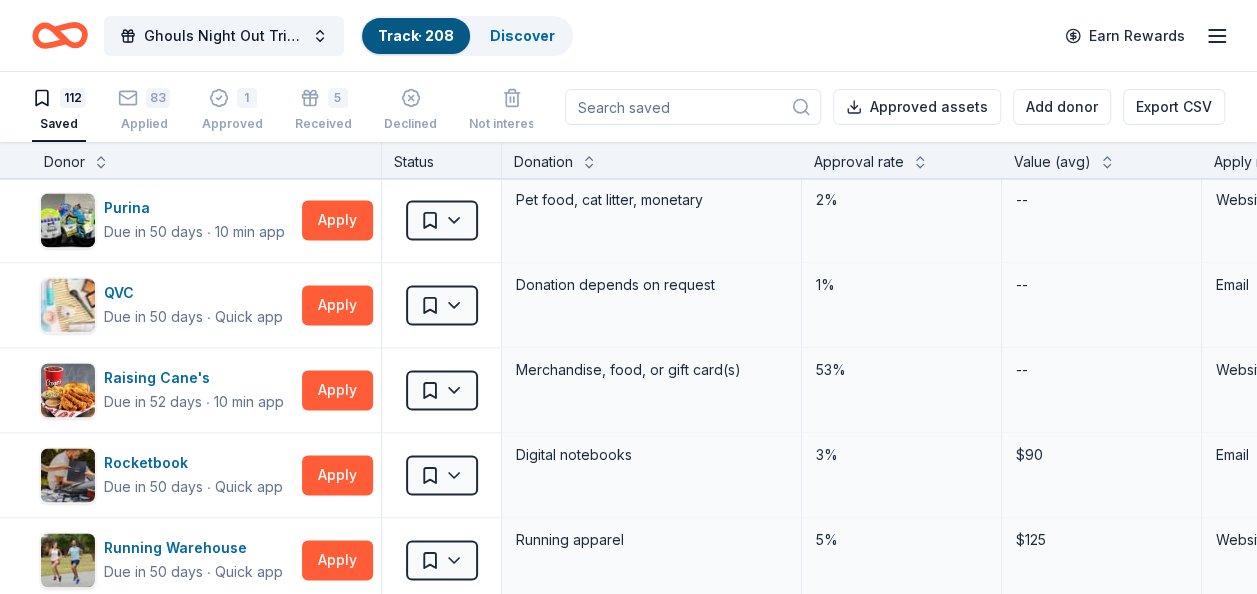 scroll, scrollTop: 5224, scrollLeft: 0, axis: vertical 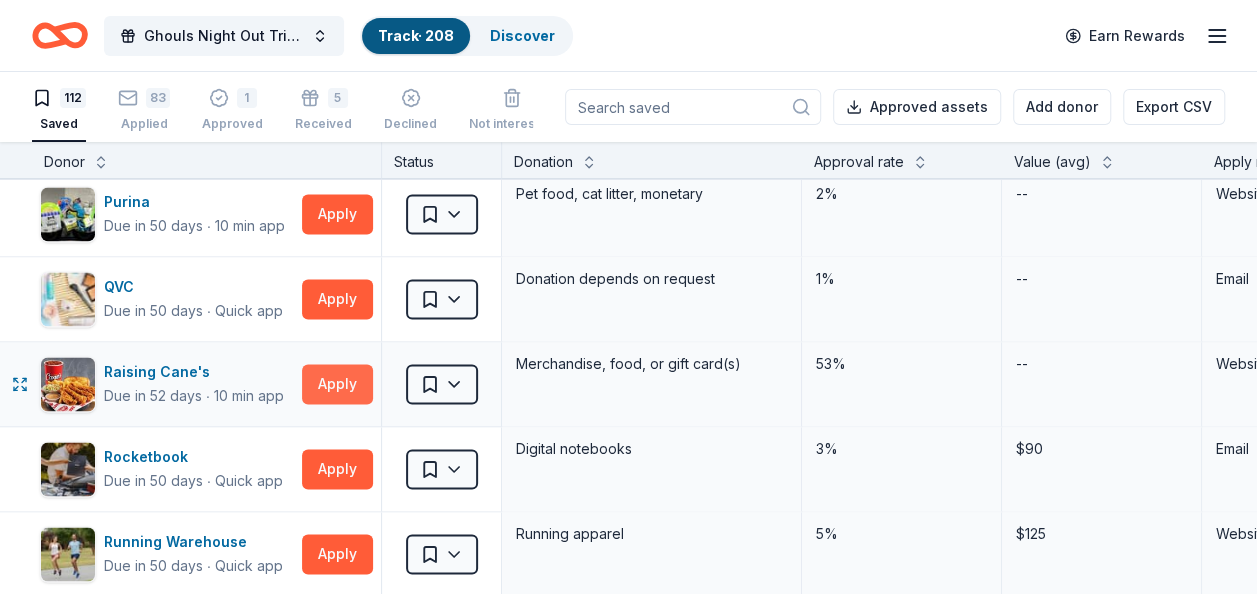 click on "Apply" at bounding box center [337, 384] 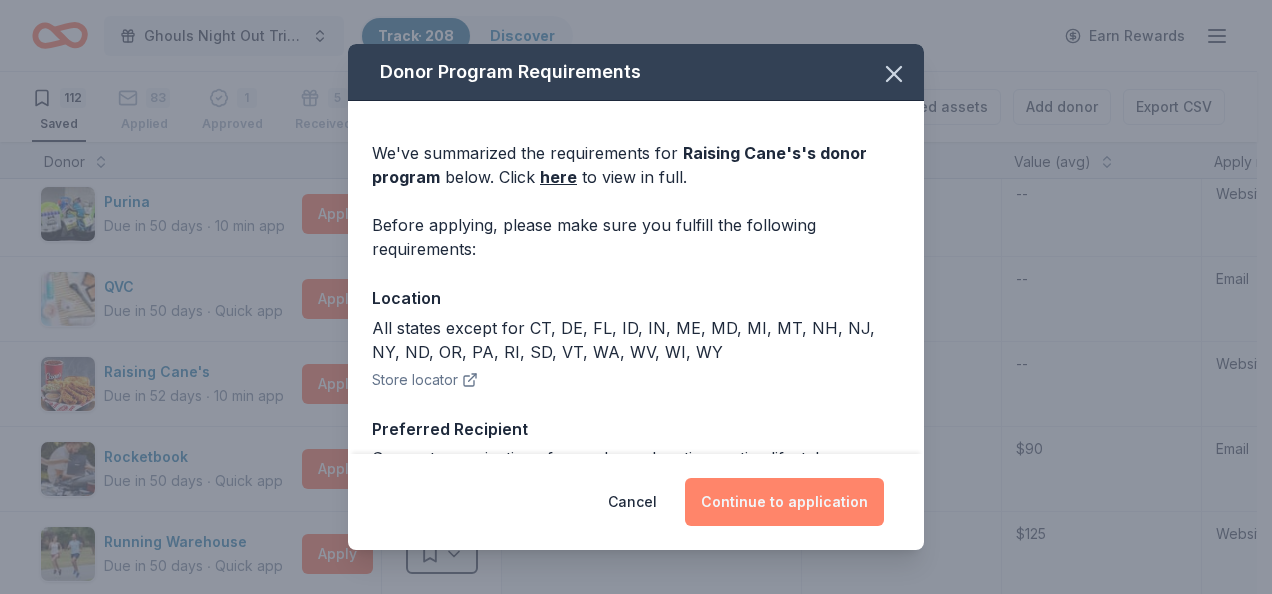 click on "Continue to application" at bounding box center [784, 502] 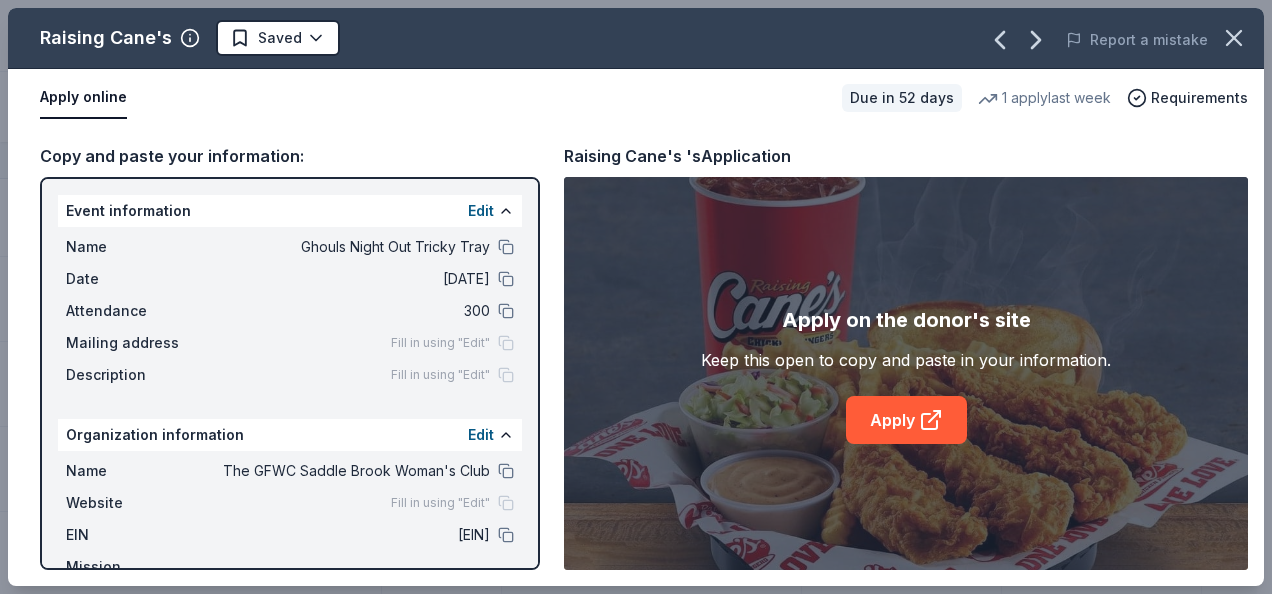 click on "Apply on the donor's site Keep this open to copy and paste in your information. Apply" at bounding box center [906, 374] 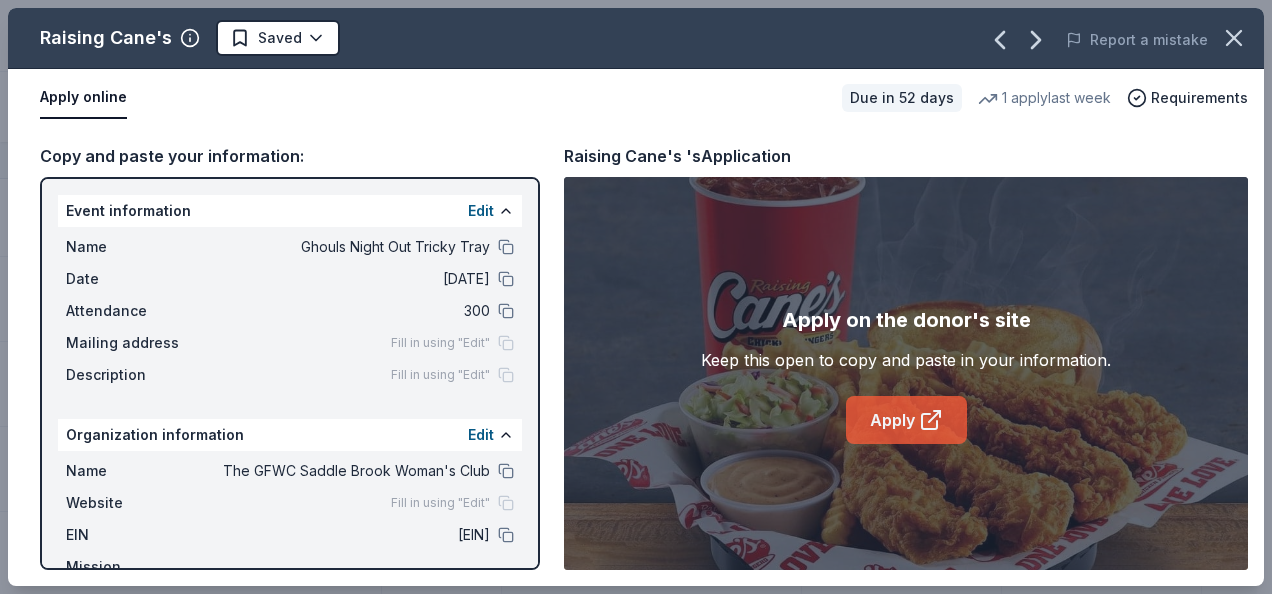 click 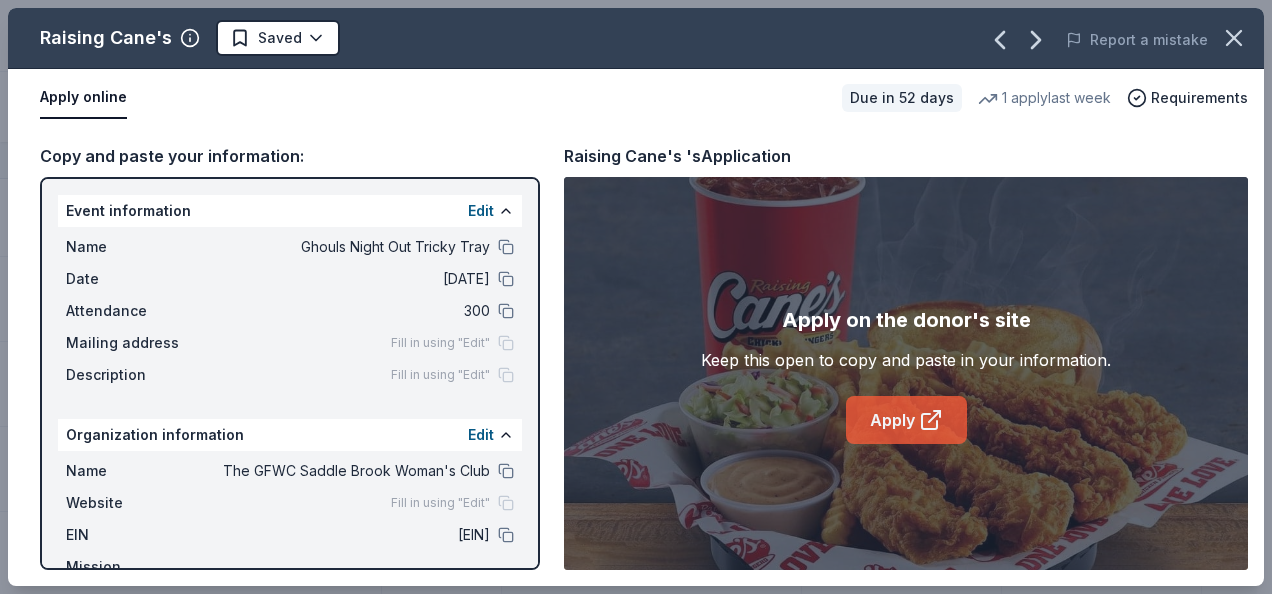 click on "Apply" at bounding box center [906, 420] 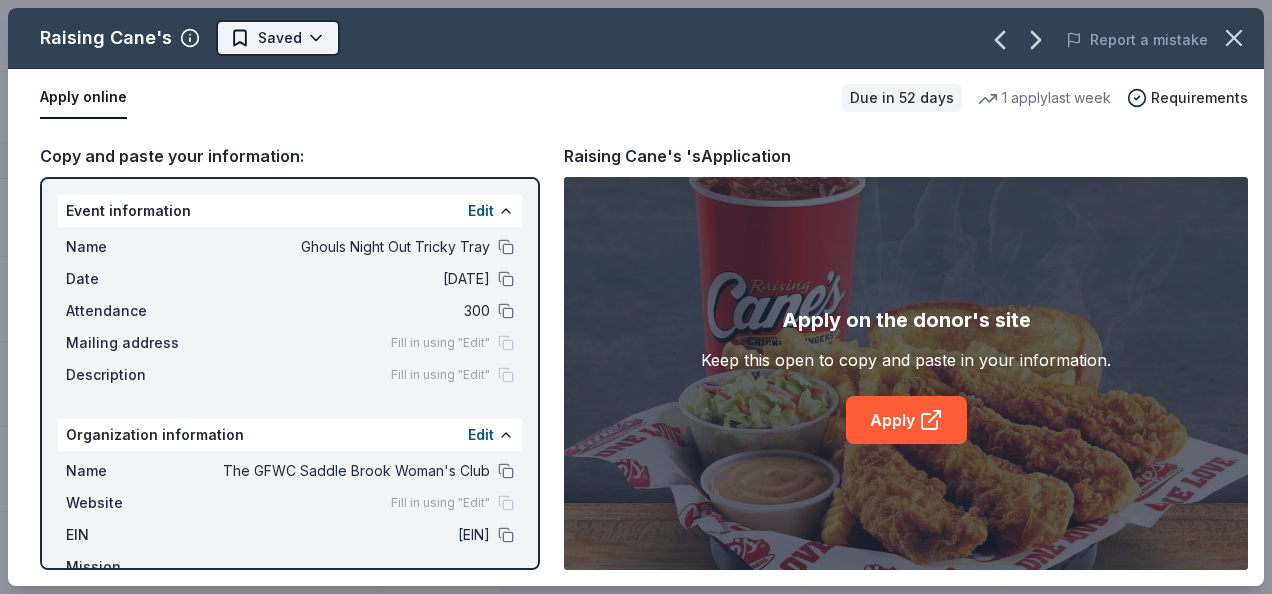 click on "Ghouls Night Out Tricky Tray Track  · 208 Discover Earn Rewards 112 Saved 83 Applied 1 Approved 5 Received Declined Not interested  Approved assets Add donor Export CSV Donor Status Donation Approval rate Value (avg) Apply method Assignee Notes Bacardi Limited Deadline passed Apply Saved Alcohol, monetary donation, raffle/auction prize(s) 2% $260 Website This one is CRAZY - they want a copy of our budgets. I gave up ~[NAME] [LAST] & Noble Due in 50 days ∙ 10 min app Apply Saved Books, gift card(s) 6% $30 Phone In person Benihana Due in 50 days ∙ 10 min app Apply Saved Gift certificate(s) 22% -- Mail BLICK Art Materials Due in 50 days ∙ 10 min app Apply Saved Gift certificate or coupons, art products, monetary donation 11% $50 Website Brio Italian Grille Due in 50 days ∙ Quick app Apply Saved Food, gift card(s) 1% -- Website Callaway Golf Due in 50 days ∙ 10 min app Apply Saved Golf equipment 4% $270 Website CatGenie Due in 50 days ∙ Quick app Apply Saved Product package, coupons 0% -- Website ∙" at bounding box center [636, 297] 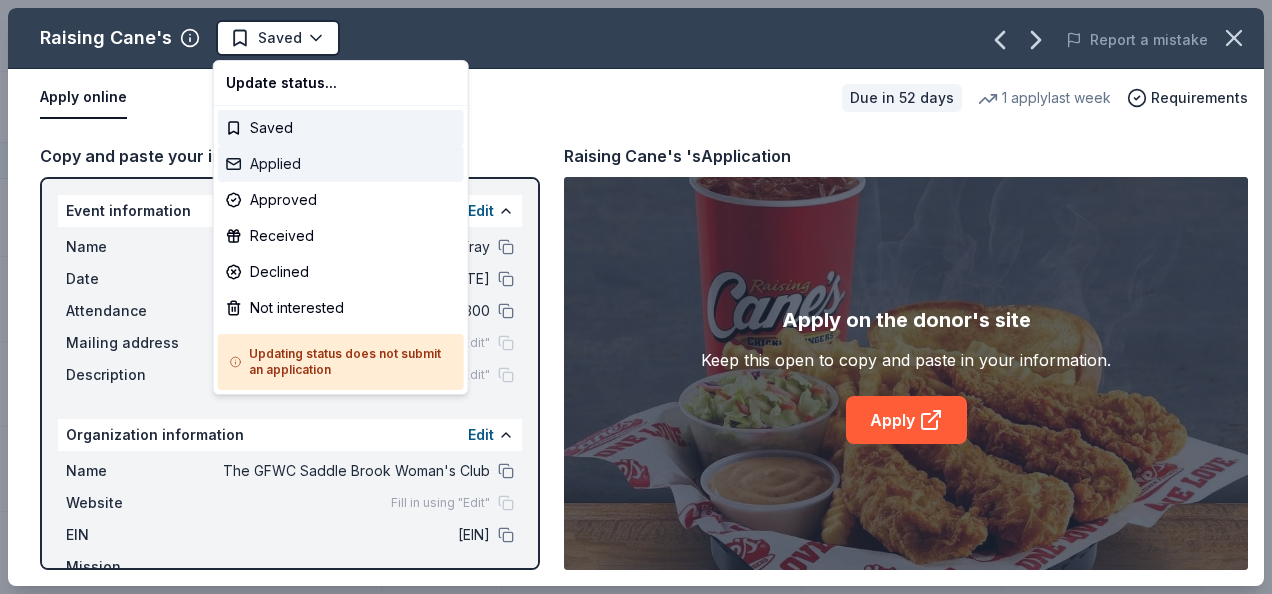 click on "Applied" at bounding box center (341, 164) 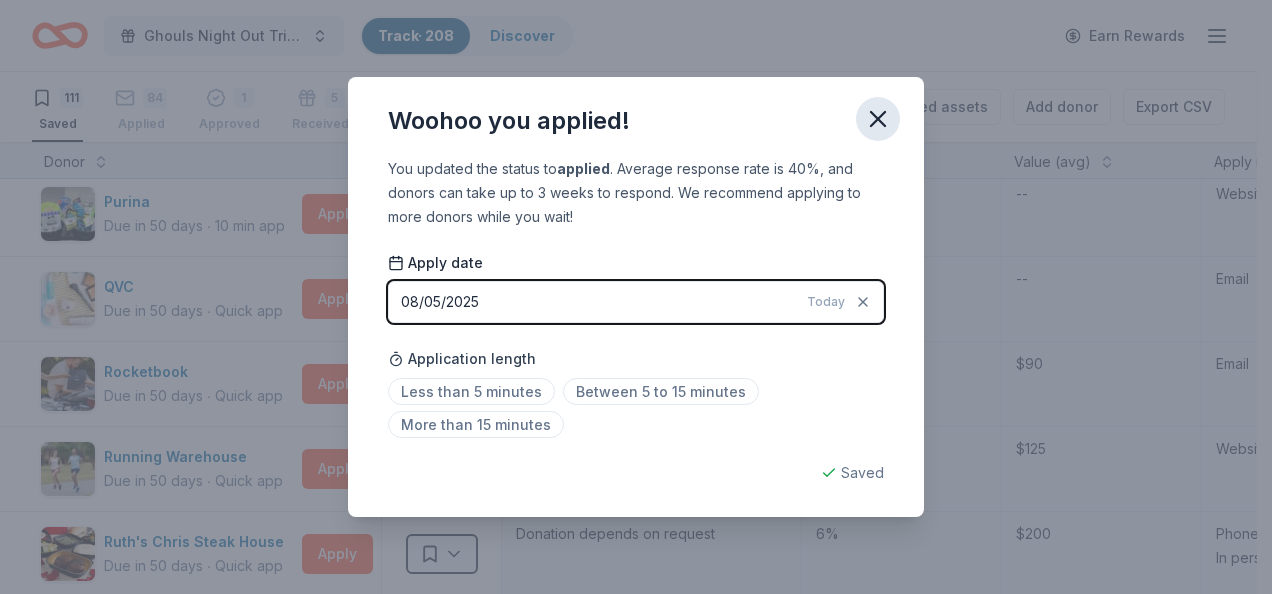 click 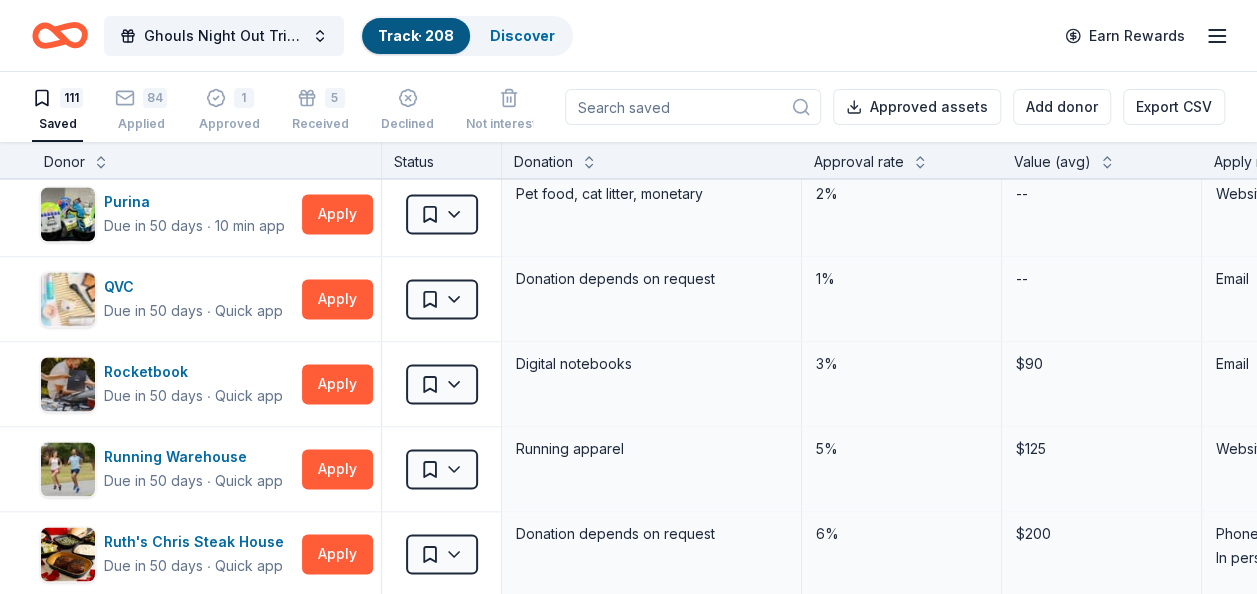 scroll, scrollTop: 5264, scrollLeft: 0, axis: vertical 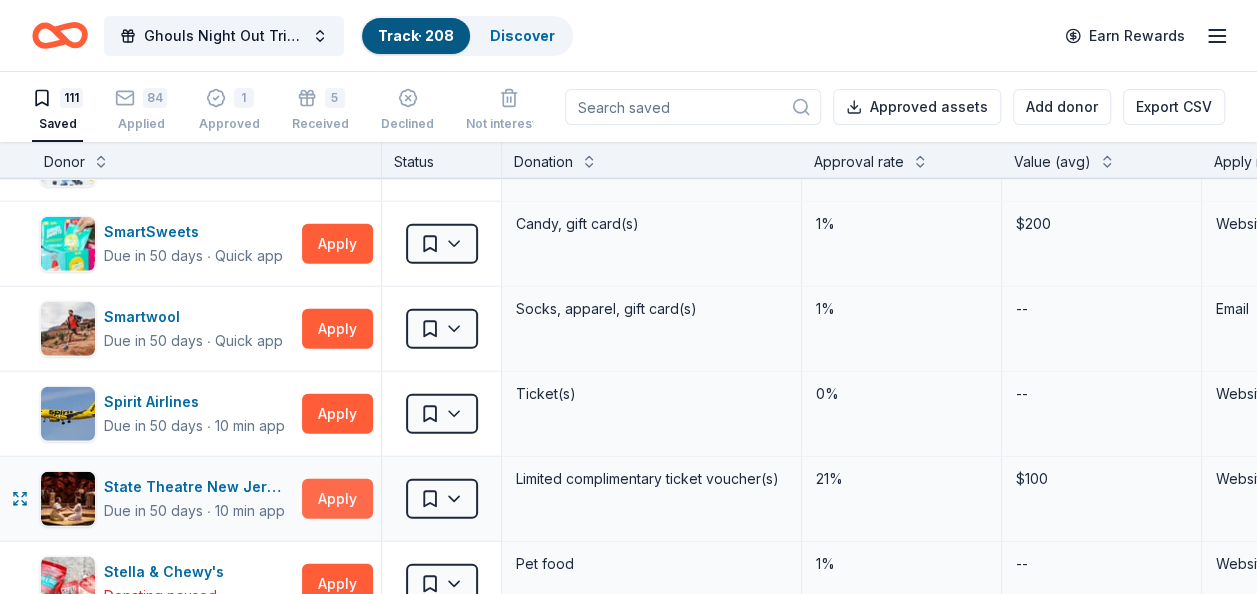 click on "Apply" at bounding box center (337, 499) 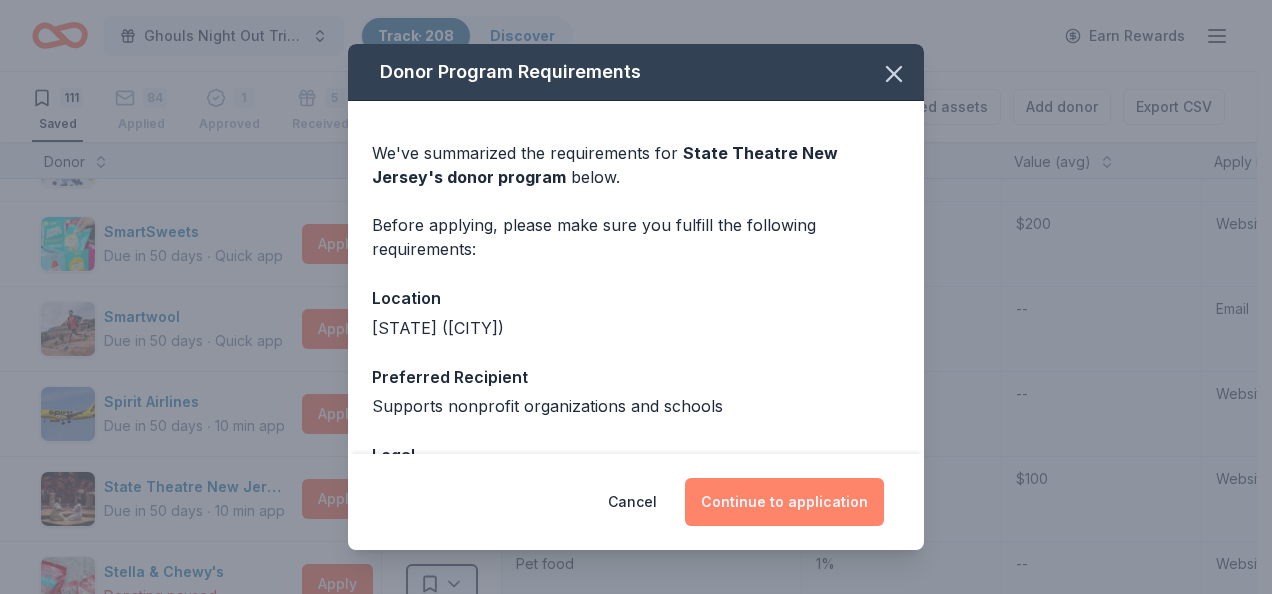 click on "Continue to application" at bounding box center [784, 502] 